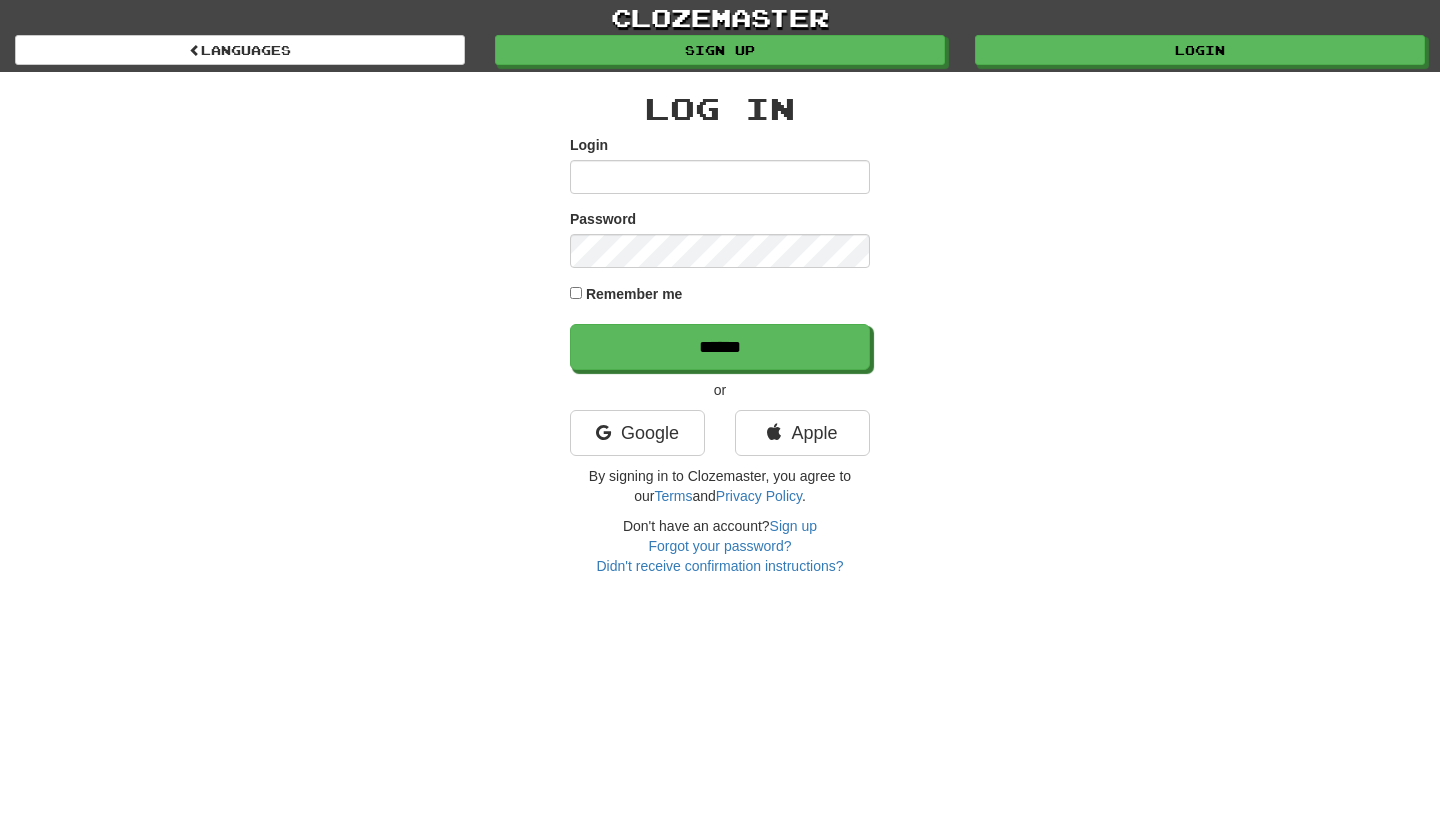 scroll, scrollTop: 0, scrollLeft: 0, axis: both 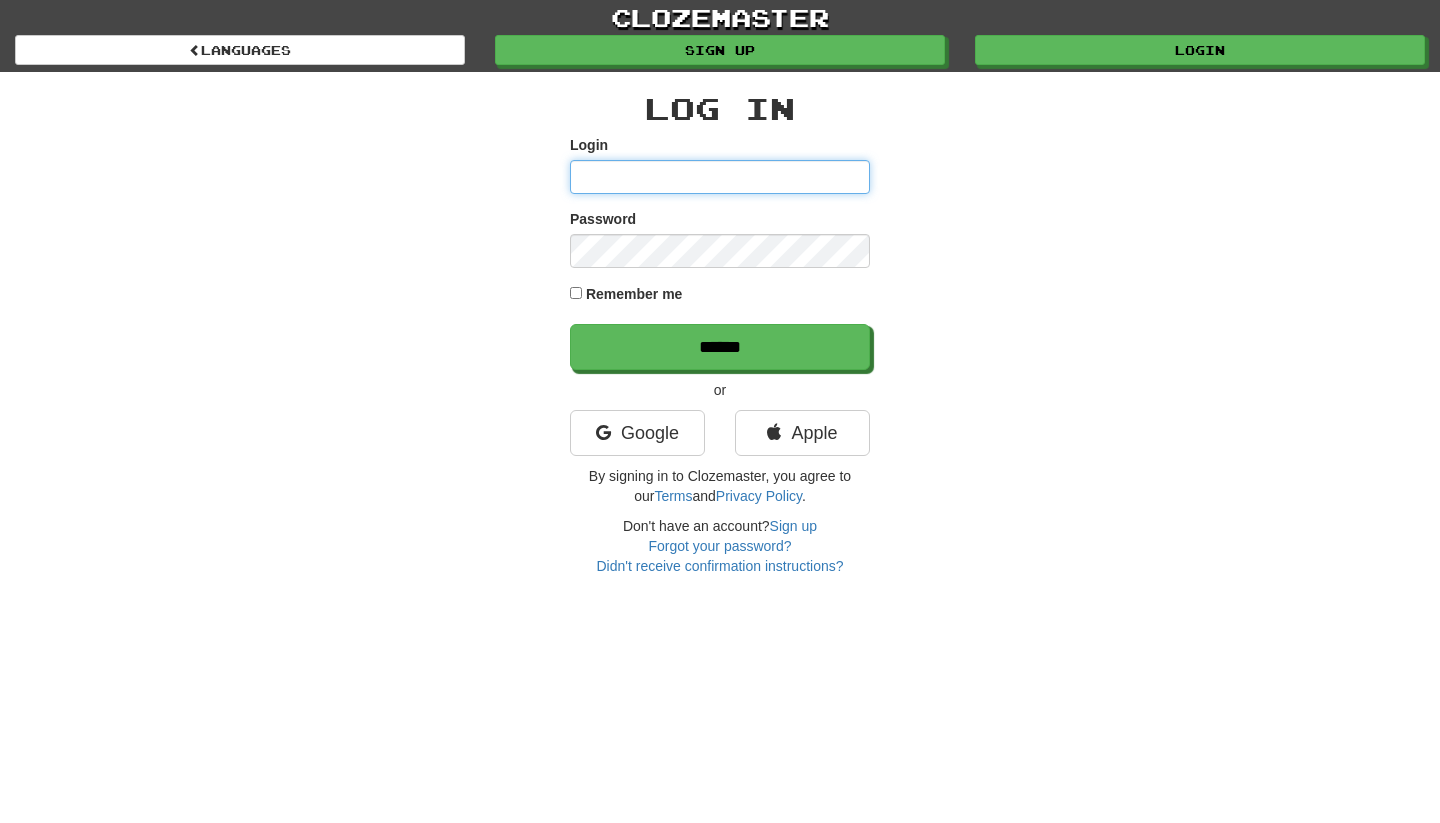 type on "*****" 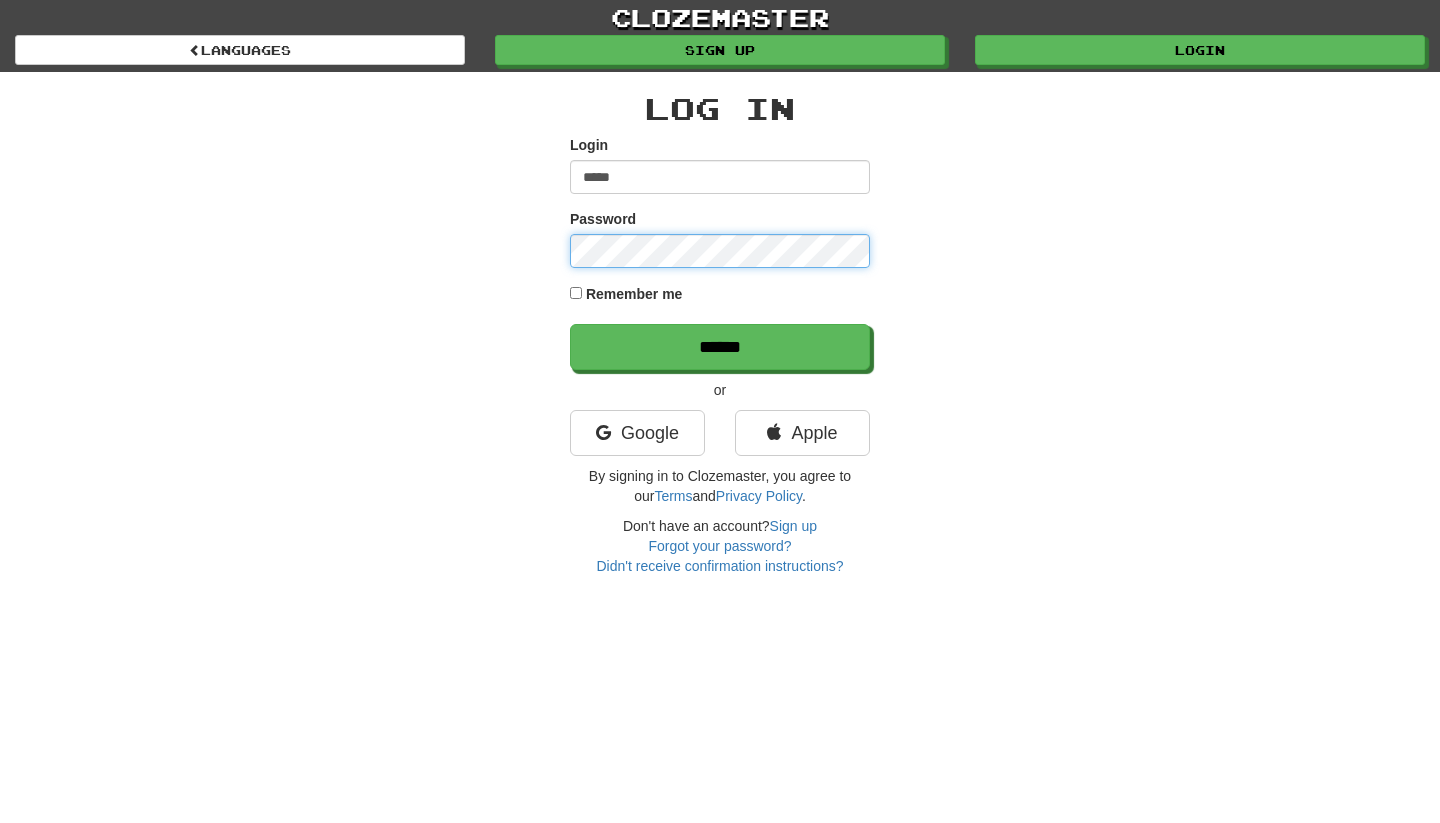 click on "******" at bounding box center [720, 347] 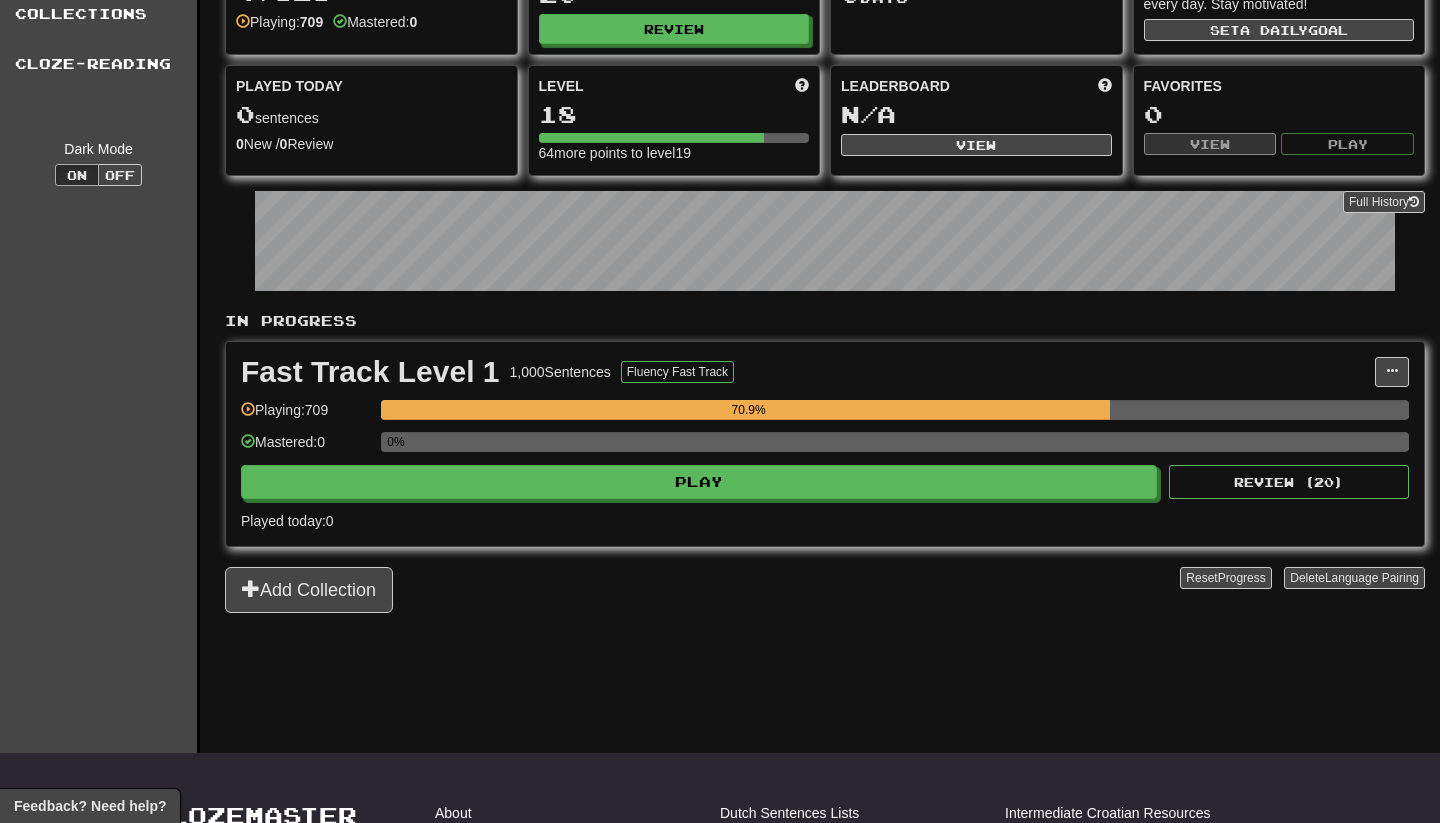 scroll, scrollTop: 137, scrollLeft: 0, axis: vertical 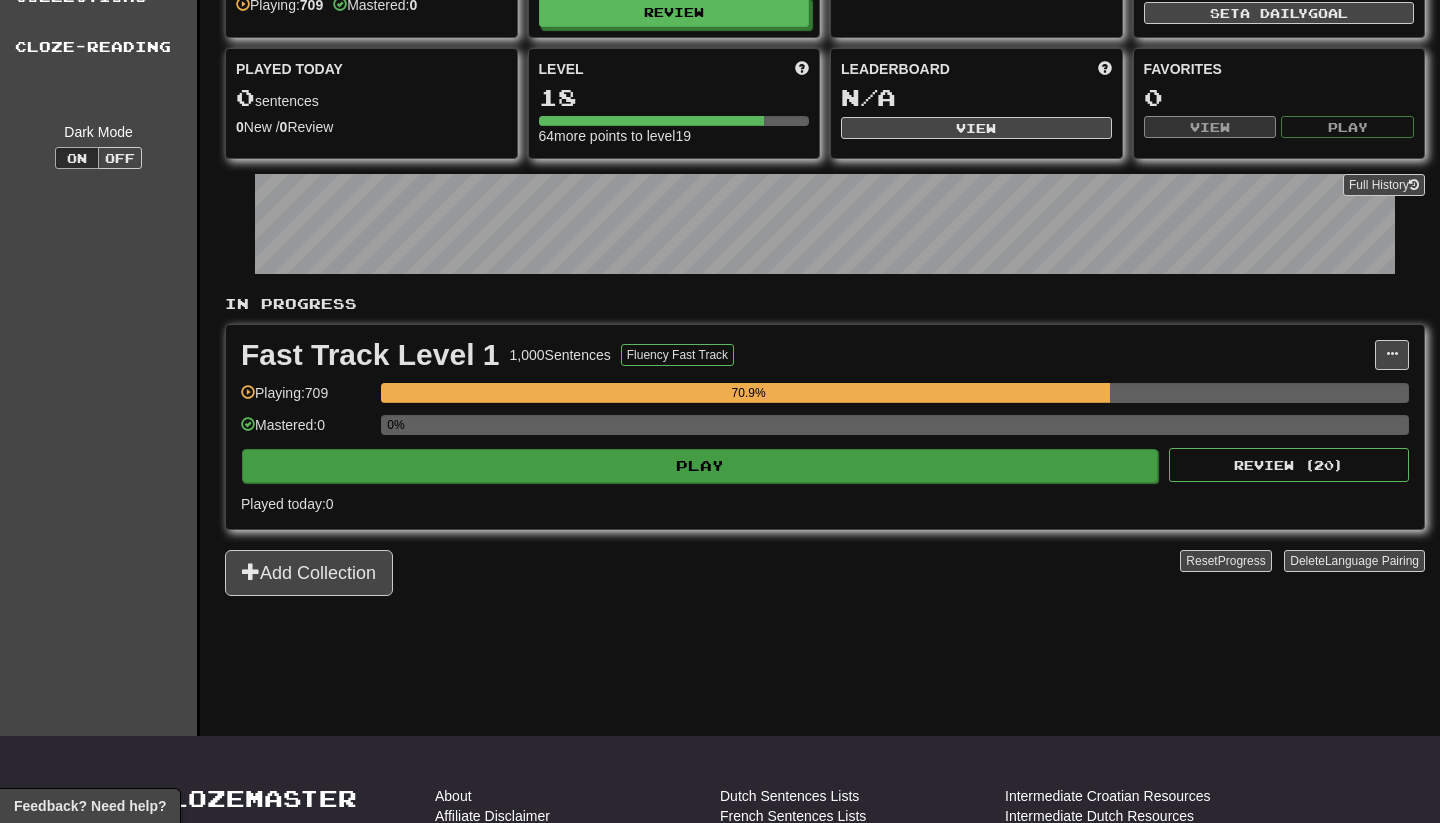 click on "Play" at bounding box center [700, 466] 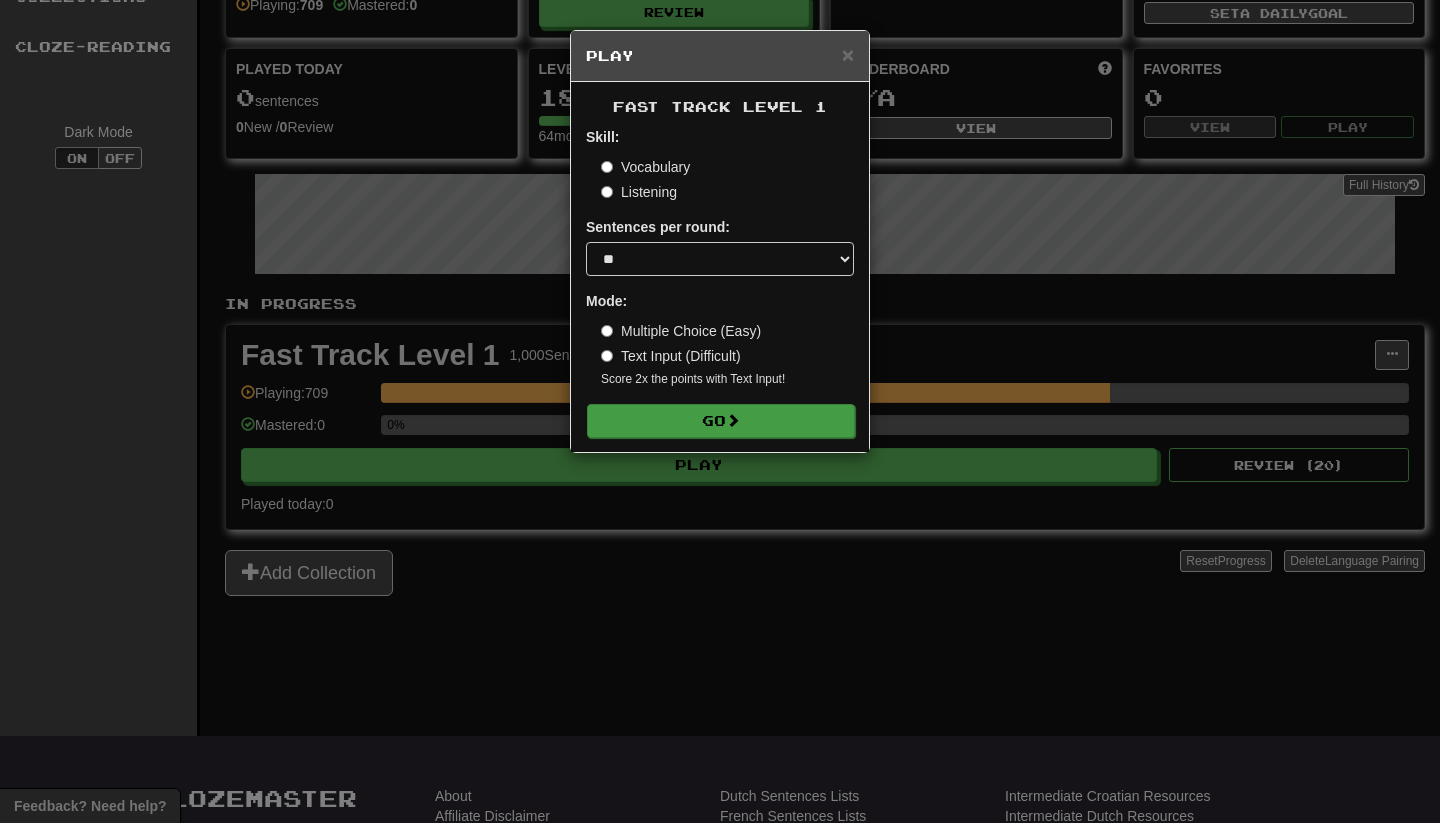 click on "Go" at bounding box center [721, 421] 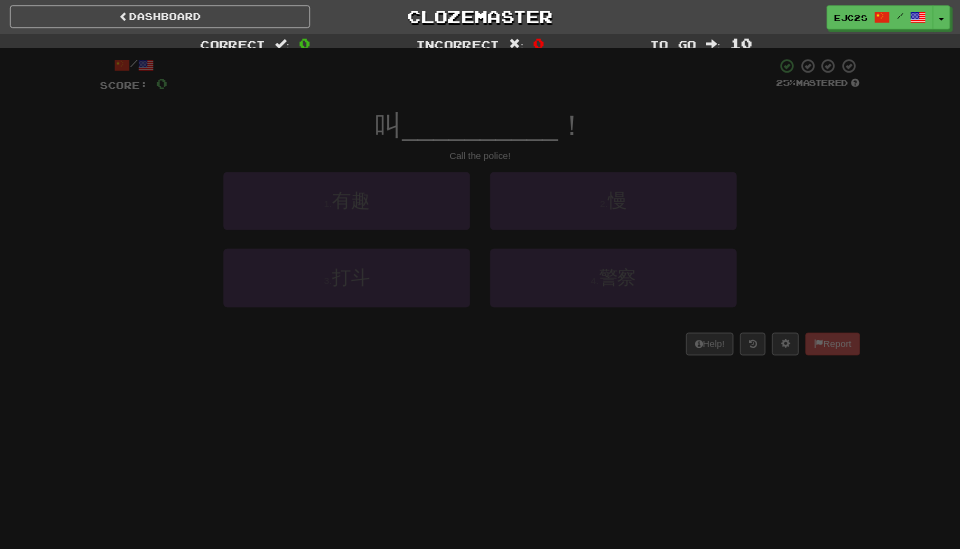 scroll, scrollTop: 0, scrollLeft: 0, axis: both 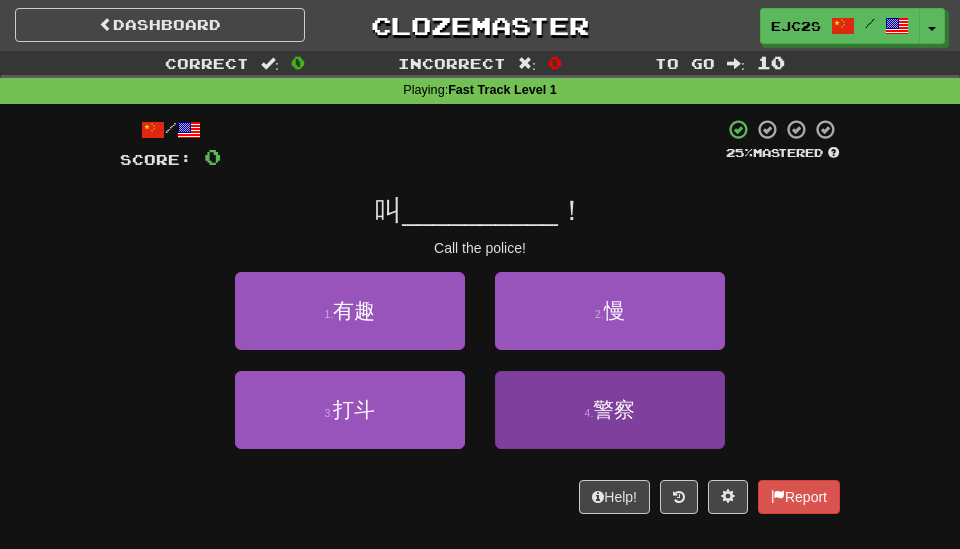 click on "4 .  警察" at bounding box center (610, 410) 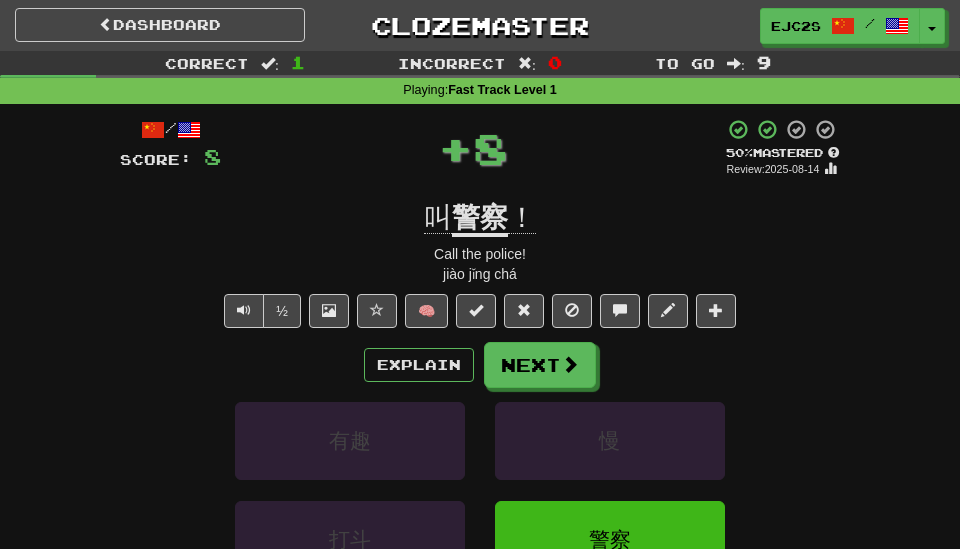 drag, startPoint x: 666, startPoint y: 8, endPoint x: 802, endPoint y: 429, distance: 442.42175 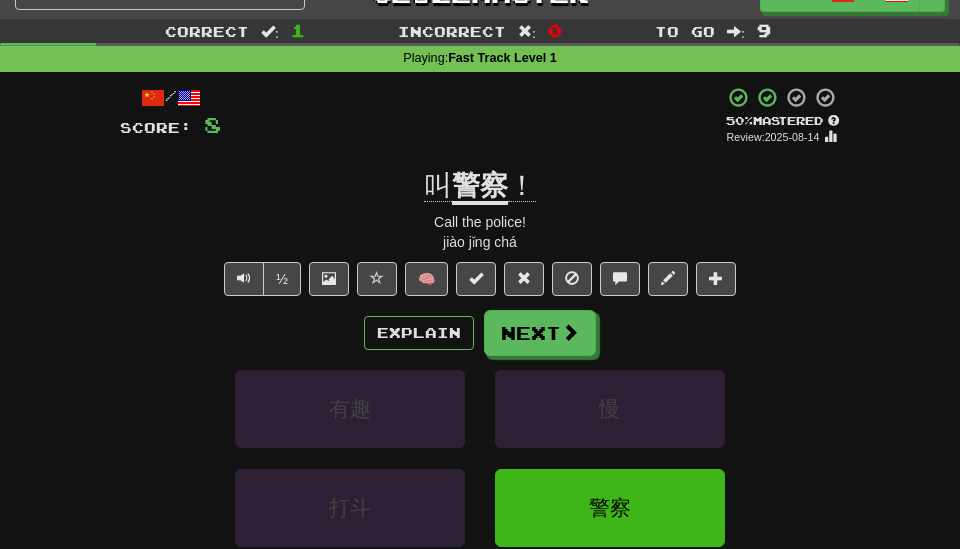scroll, scrollTop: 83, scrollLeft: 0, axis: vertical 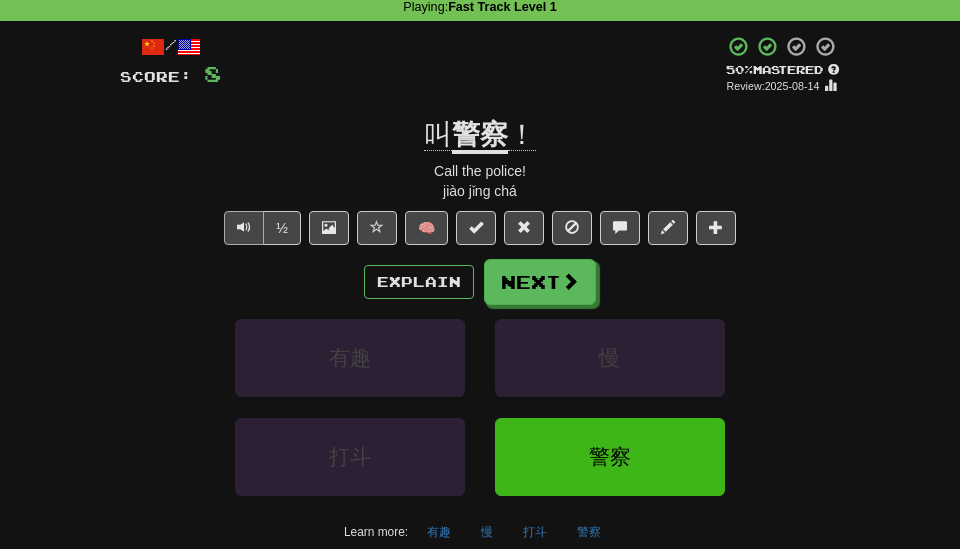 click at bounding box center (244, 227) 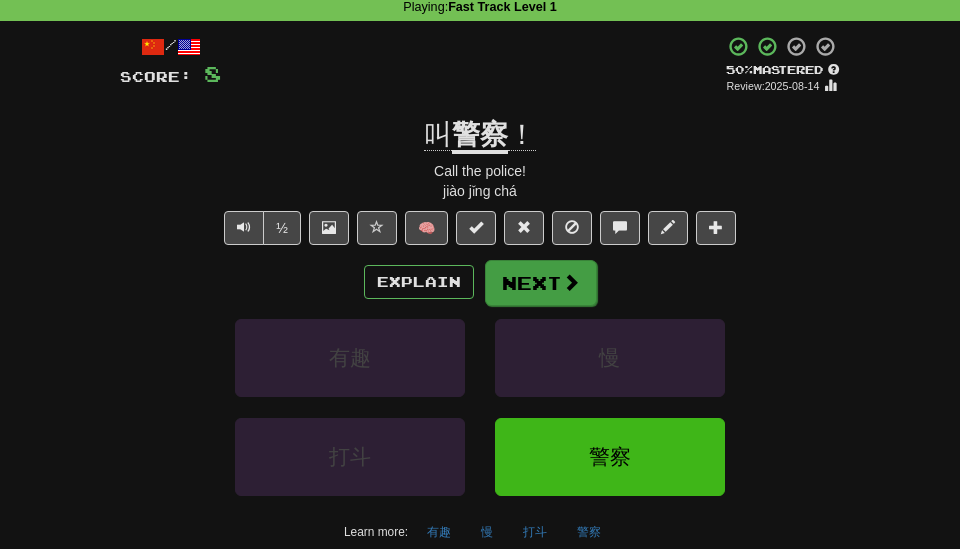click on "Next" at bounding box center (541, 283) 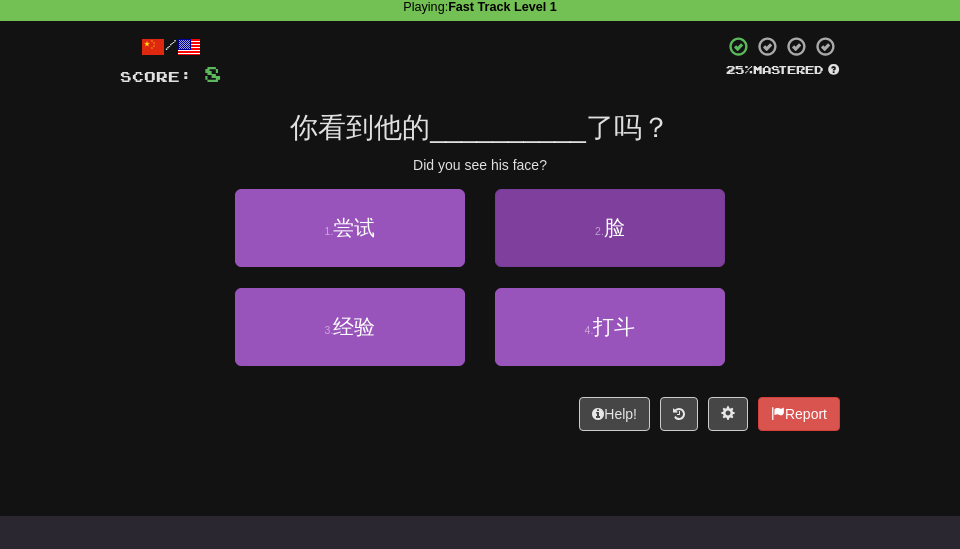 click on "2 . 脸" at bounding box center (610, 228) 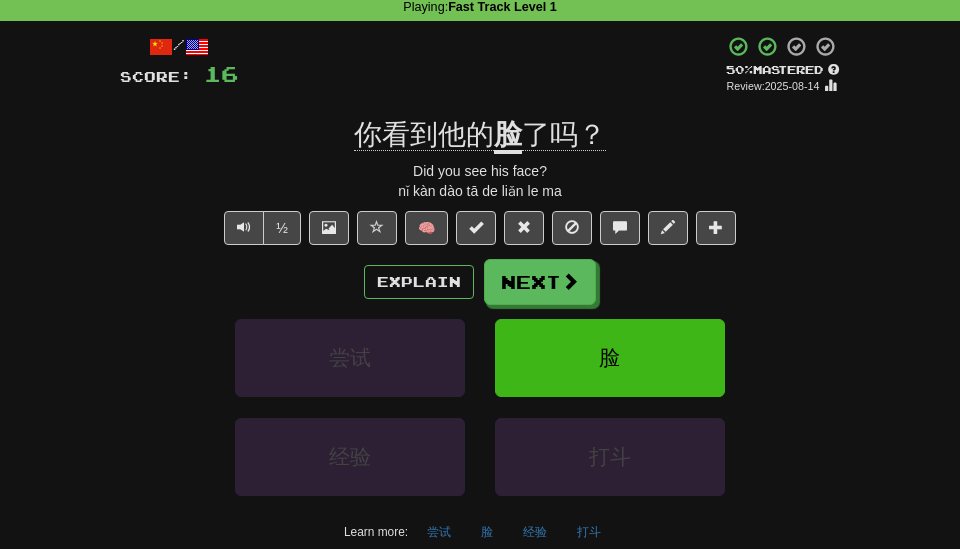 click on "脸" at bounding box center [508, 136] 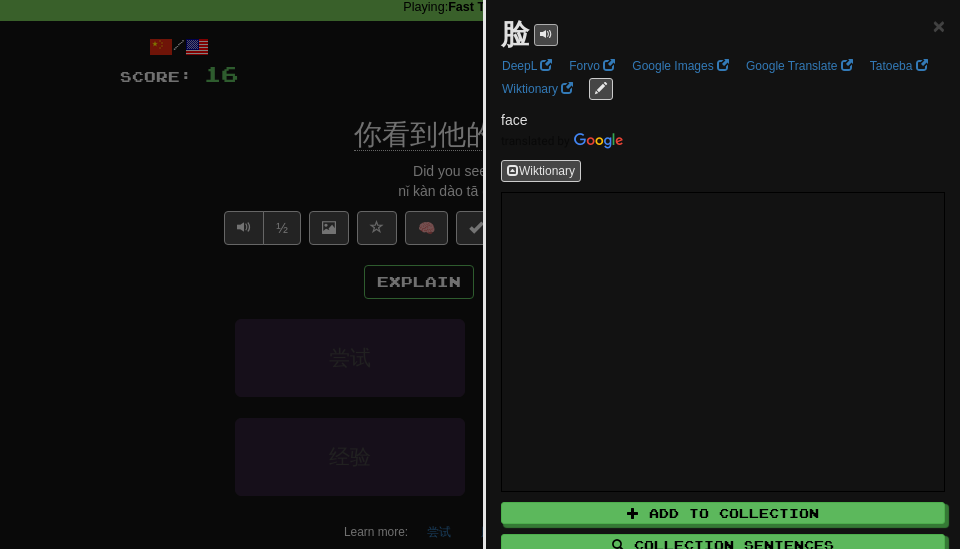 click at bounding box center [546, 34] 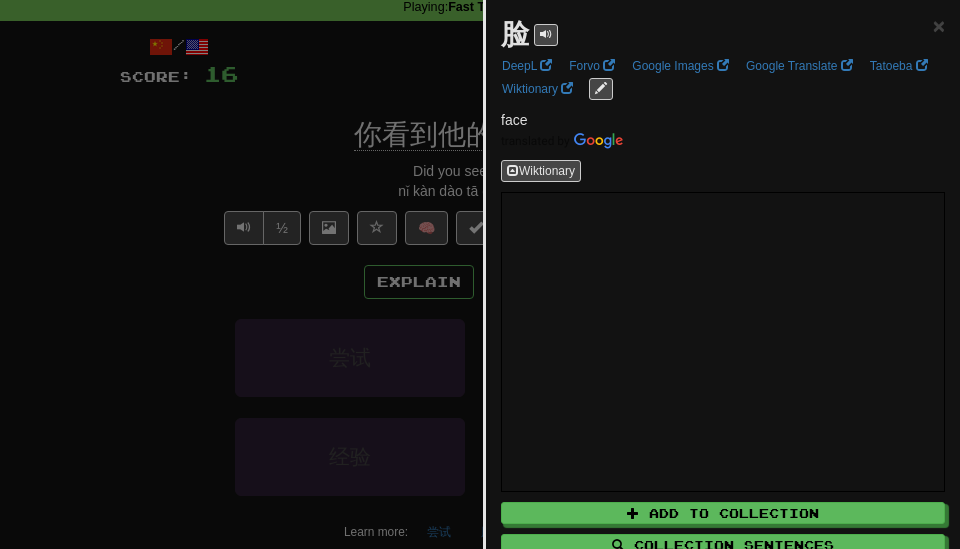 click at bounding box center (480, 274) 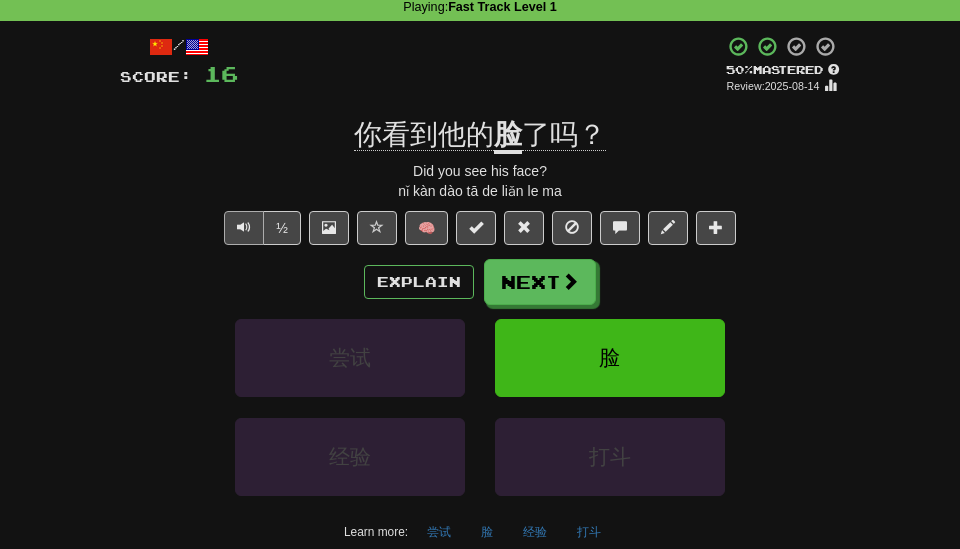 click at bounding box center (244, 227) 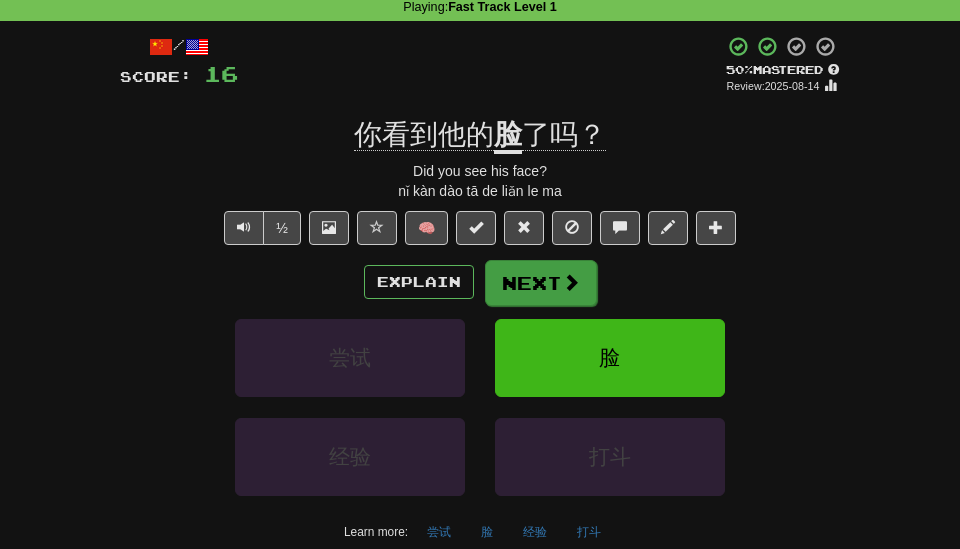 click on "Next" at bounding box center [541, 283] 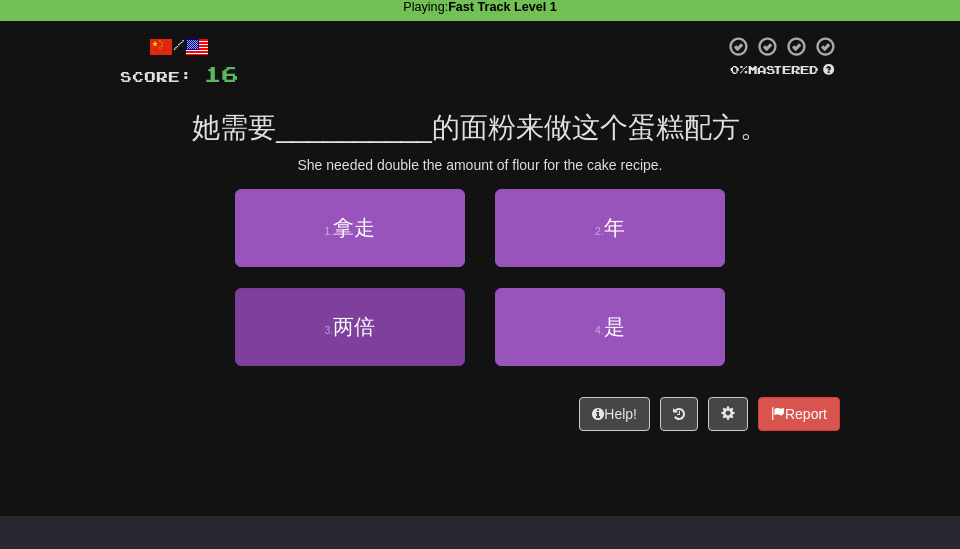click on "3 .  两倍" at bounding box center (350, 327) 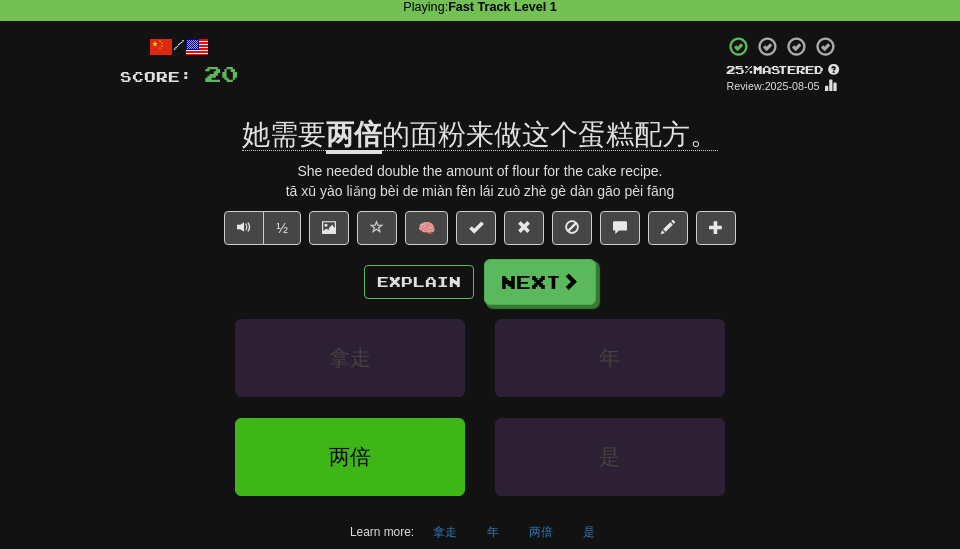 click on "两倍" at bounding box center [354, 136] 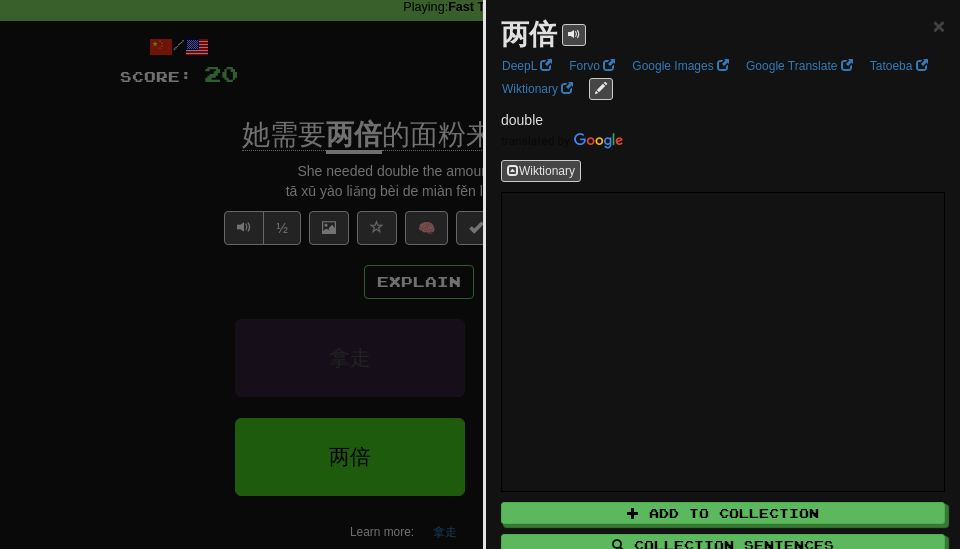 click at bounding box center [480, 274] 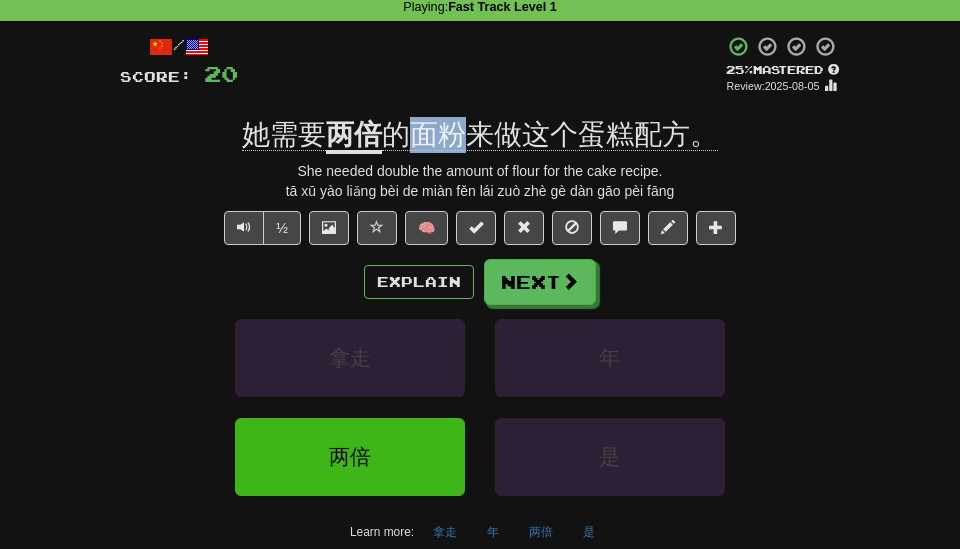 drag, startPoint x: 411, startPoint y: 141, endPoint x: 460, endPoint y: 141, distance: 49 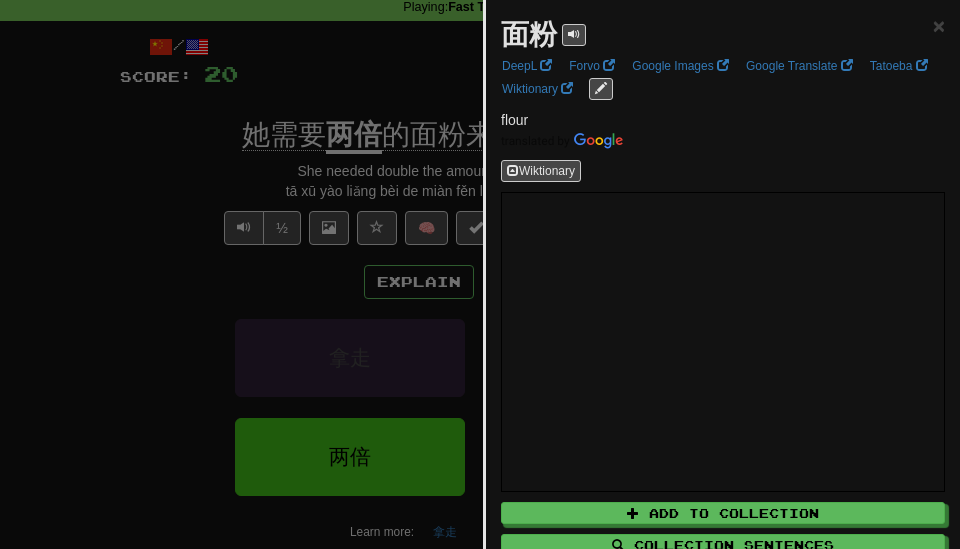 click at bounding box center (480, 274) 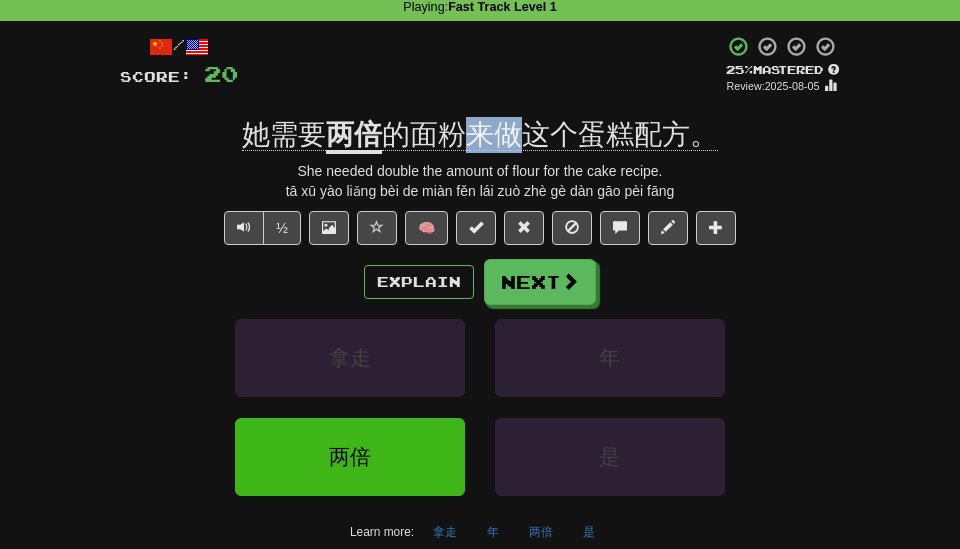 drag, startPoint x: 472, startPoint y: 139, endPoint x: 515, endPoint y: 139, distance: 43 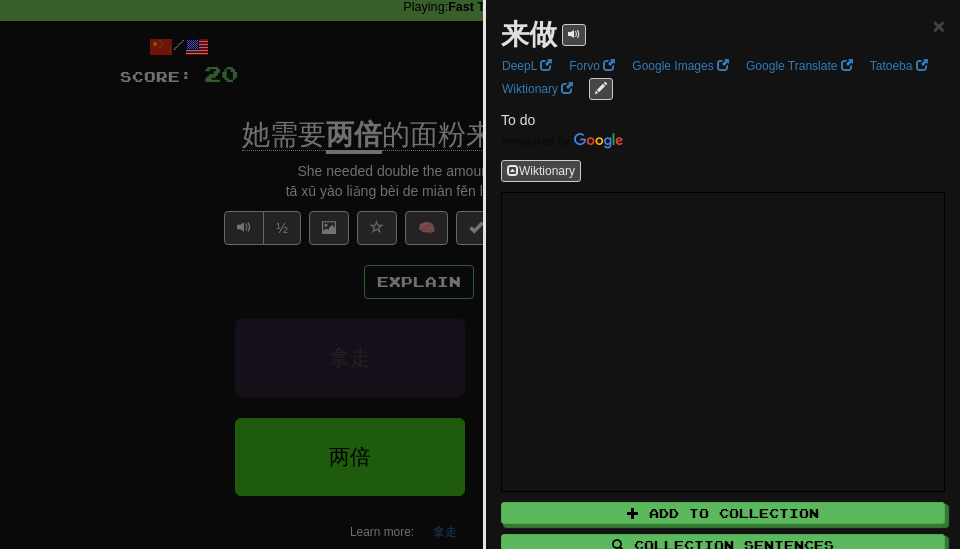 click at bounding box center [480, 274] 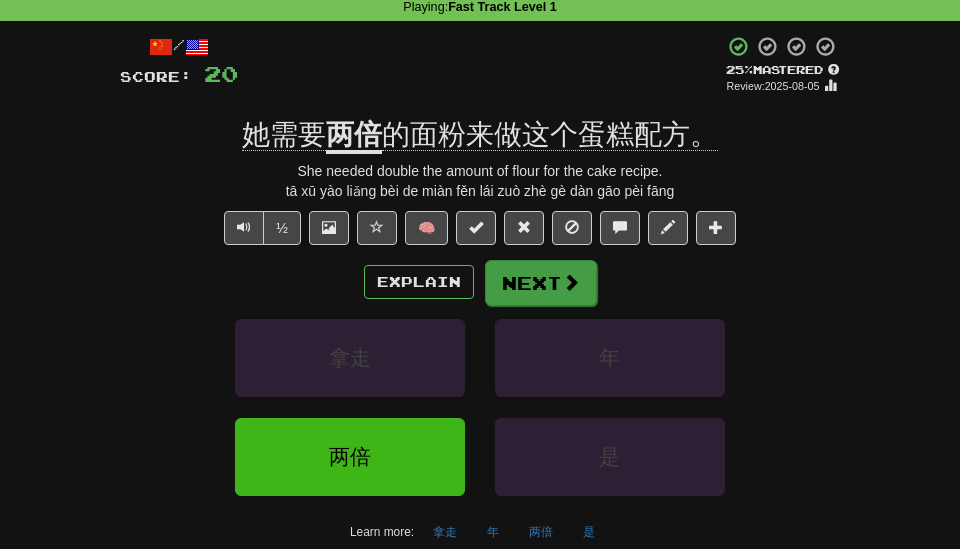 click on "Next" at bounding box center [541, 283] 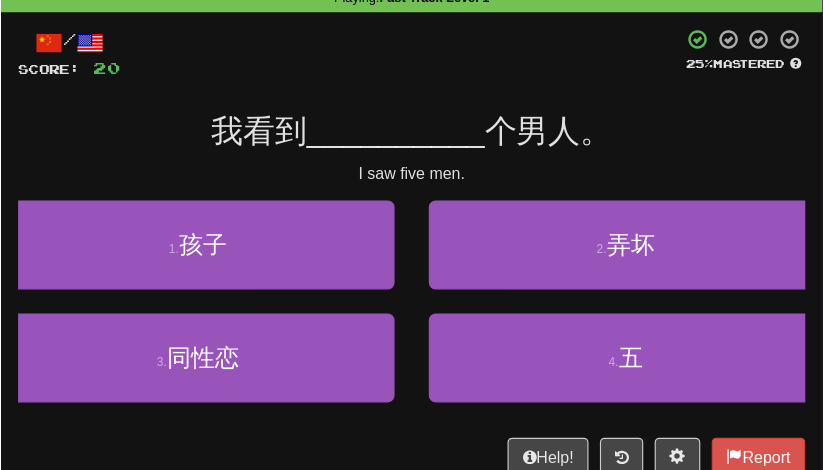 scroll, scrollTop: 83, scrollLeft: 0, axis: vertical 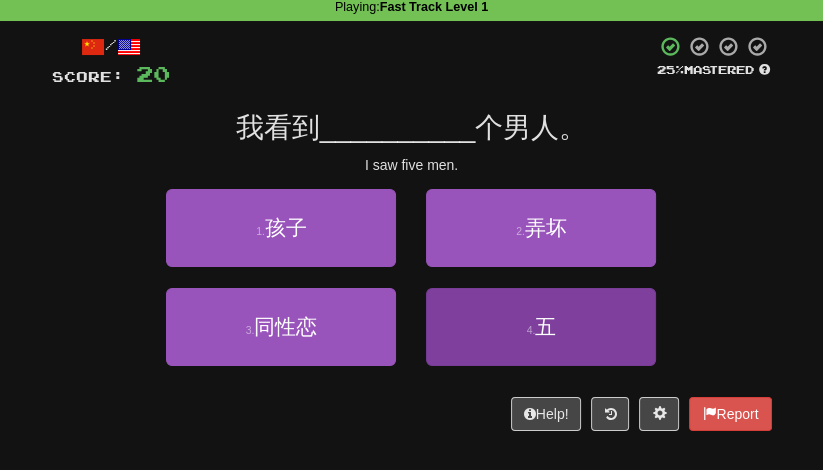 click on "4 .  五" at bounding box center [541, 327] 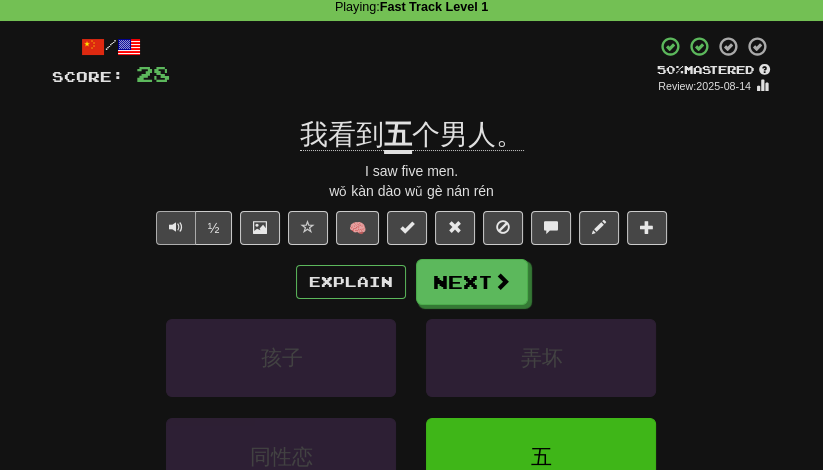 click at bounding box center [176, 227] 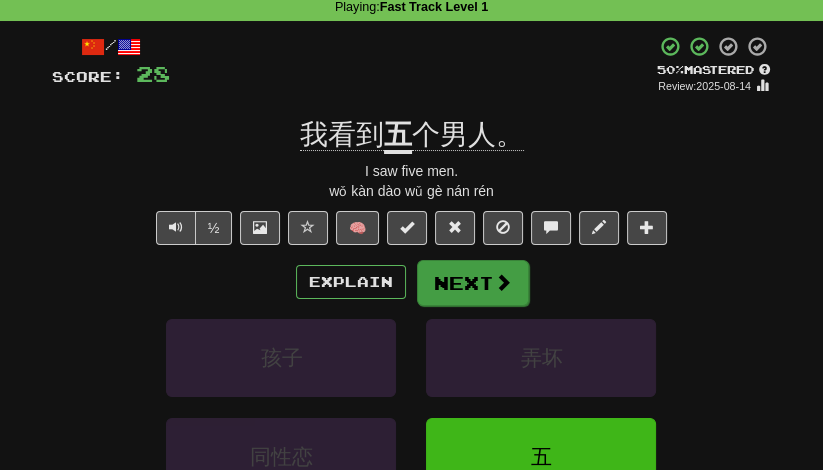 click at bounding box center (503, 282) 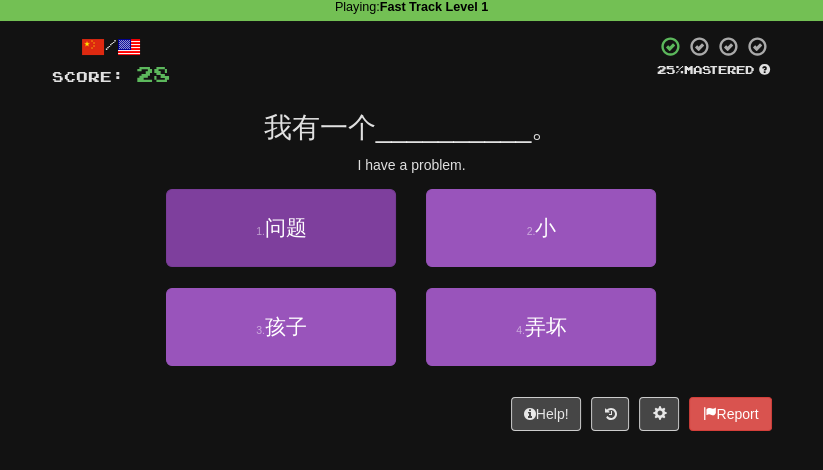 click on "1 .  问题" at bounding box center [281, 228] 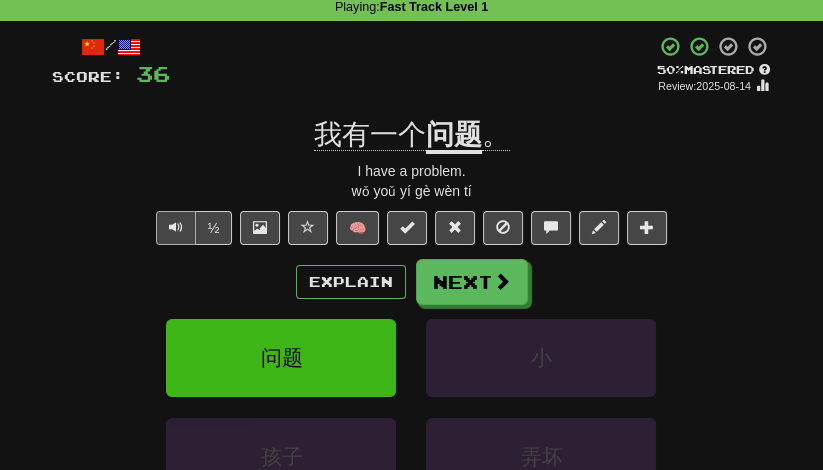 click at bounding box center (176, 228) 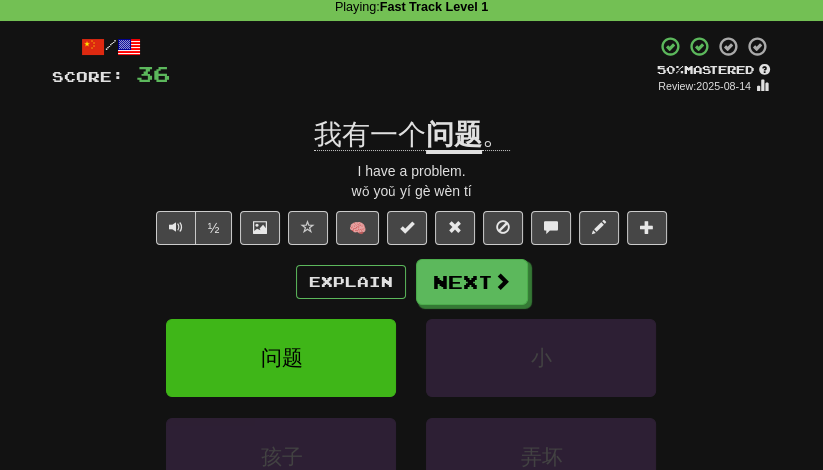 click on "问题" at bounding box center [454, 136] 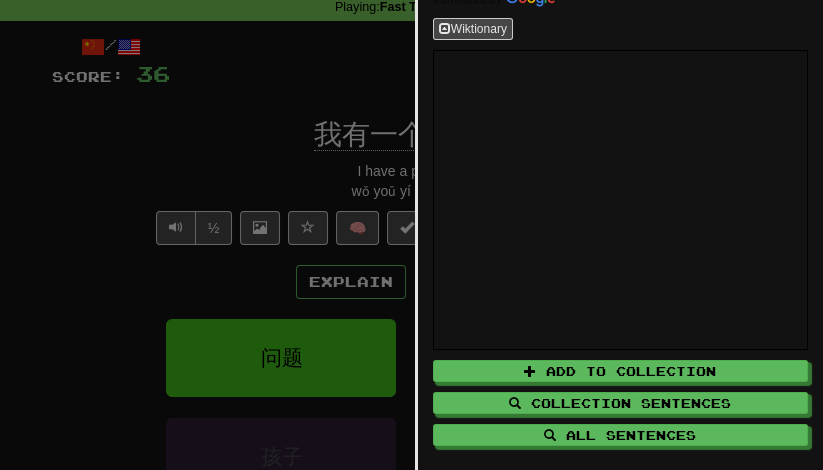 scroll, scrollTop: 151, scrollLeft: 0, axis: vertical 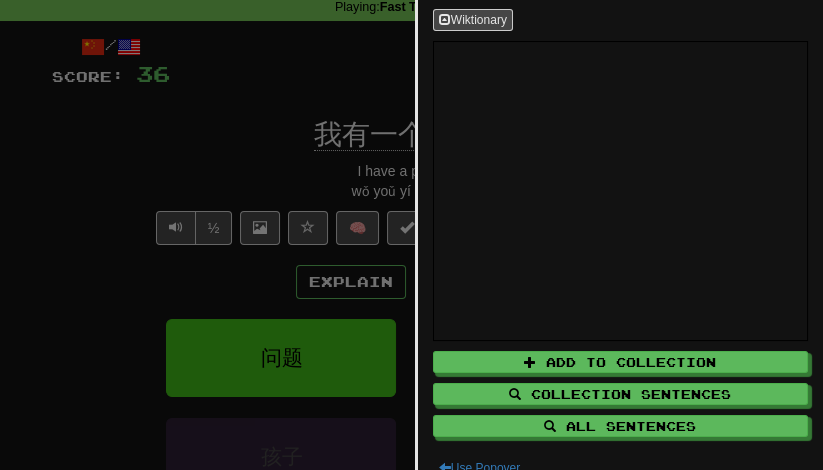 click at bounding box center [411, 235] 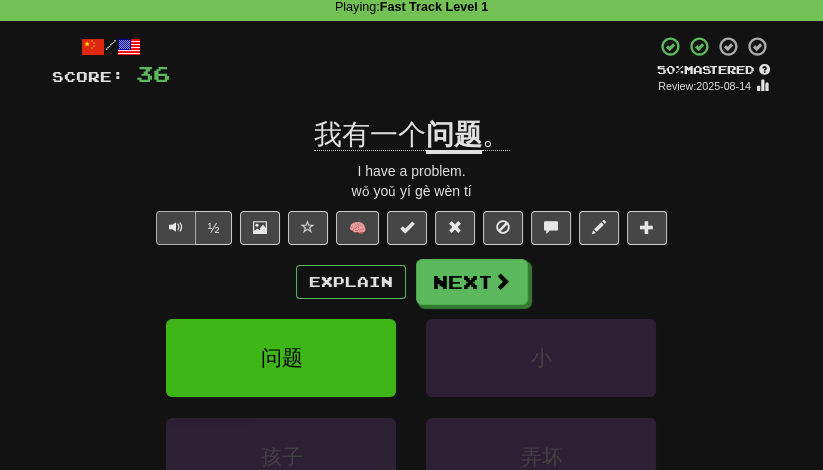 click at bounding box center (176, 228) 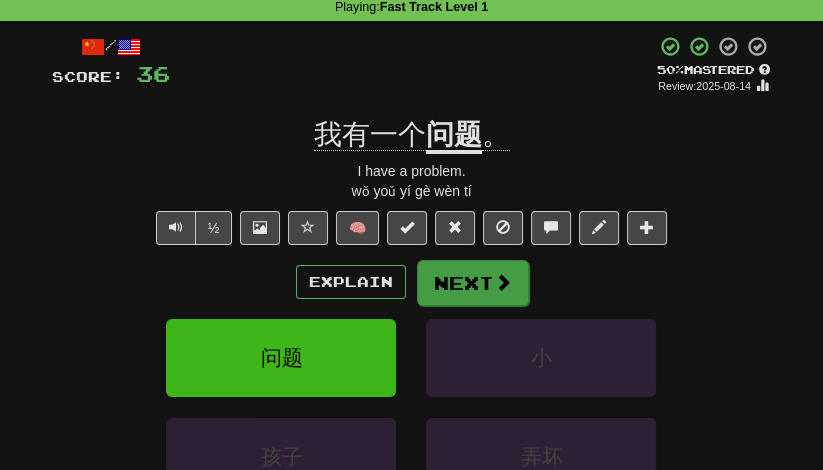 click on "Next" at bounding box center (473, 283) 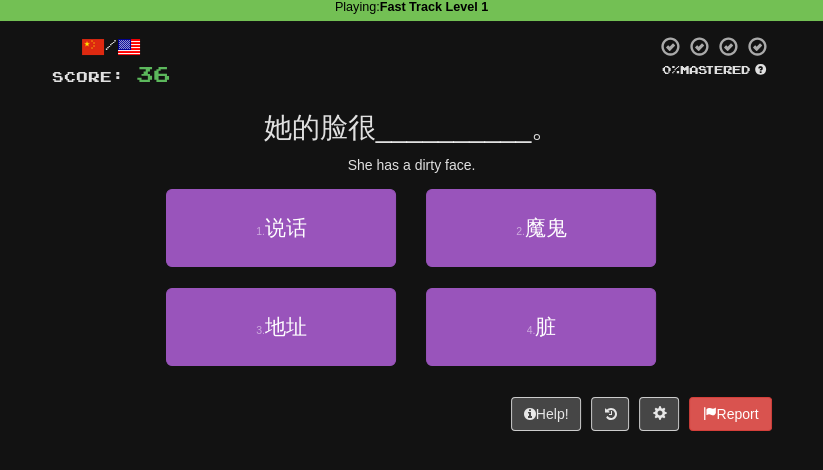 click on "2 .  魔鬼" at bounding box center (541, 238) 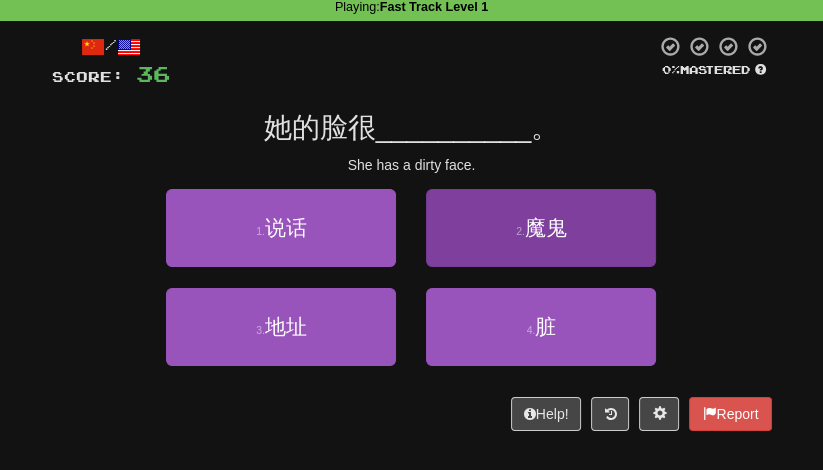 click on "2 .  魔鬼" at bounding box center (541, 228) 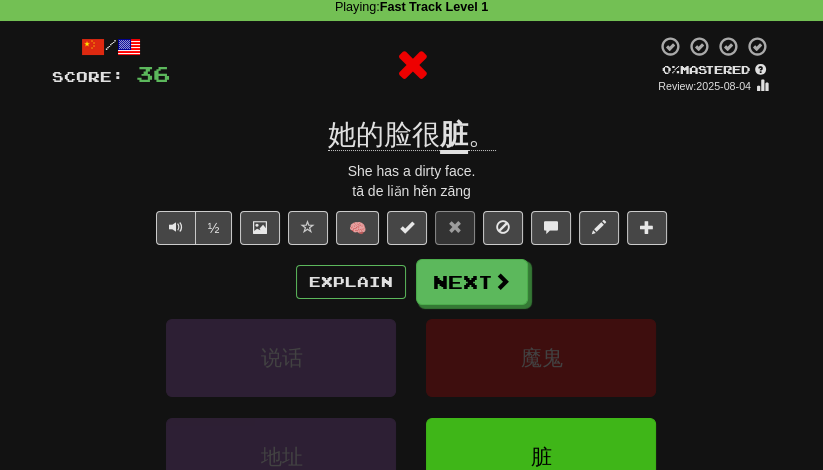 click on "脏" at bounding box center (454, 136) 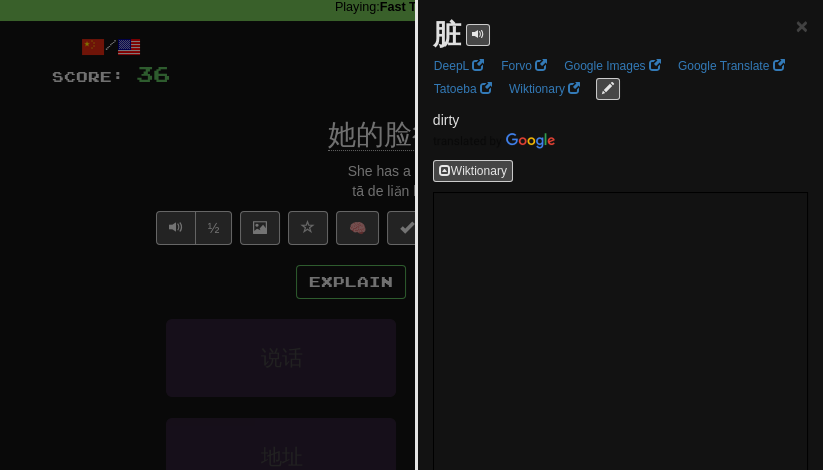 click at bounding box center (411, 235) 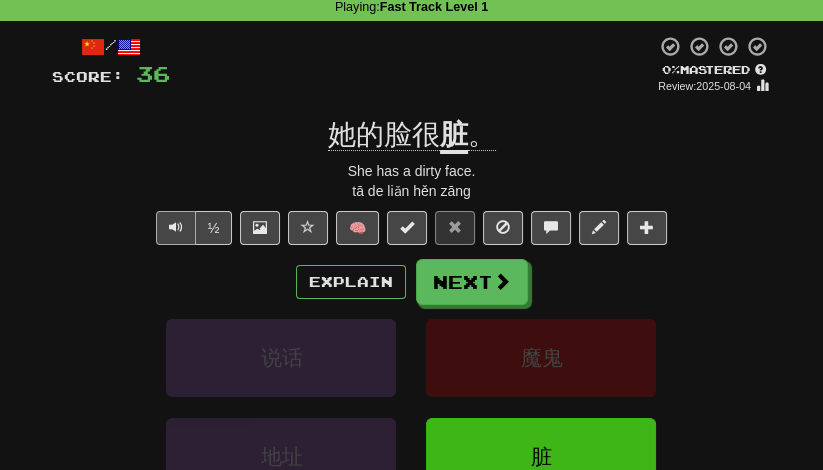 click at bounding box center (176, 227) 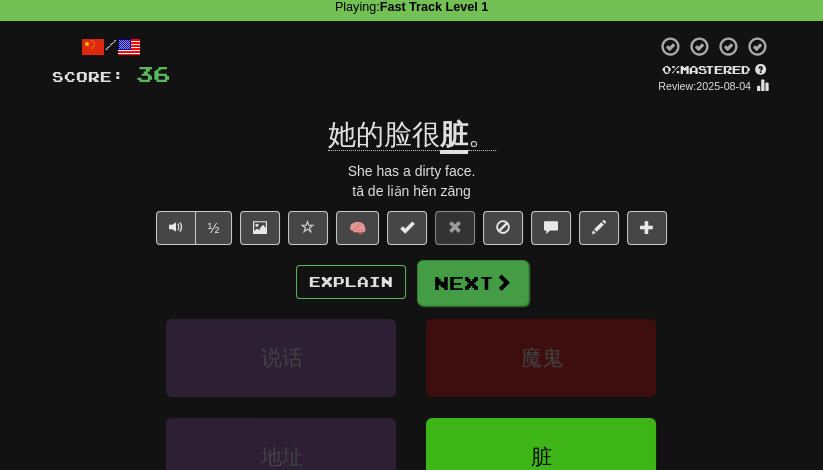 click on "Next" at bounding box center [473, 283] 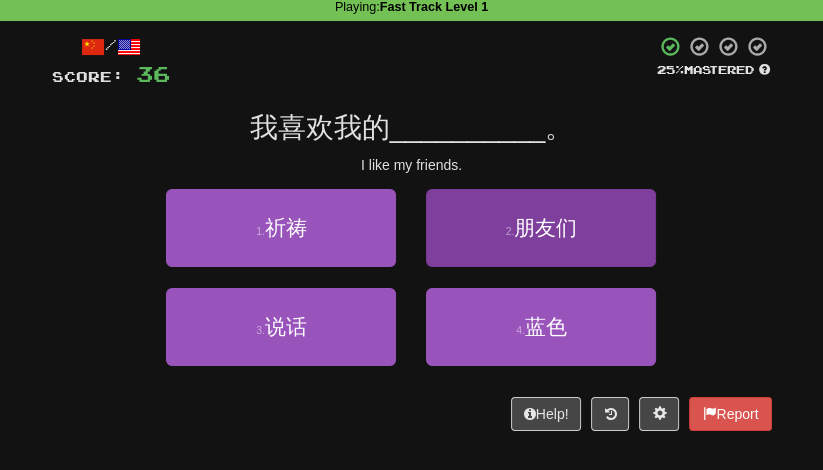 click on "2 .  朋友们" at bounding box center (541, 228) 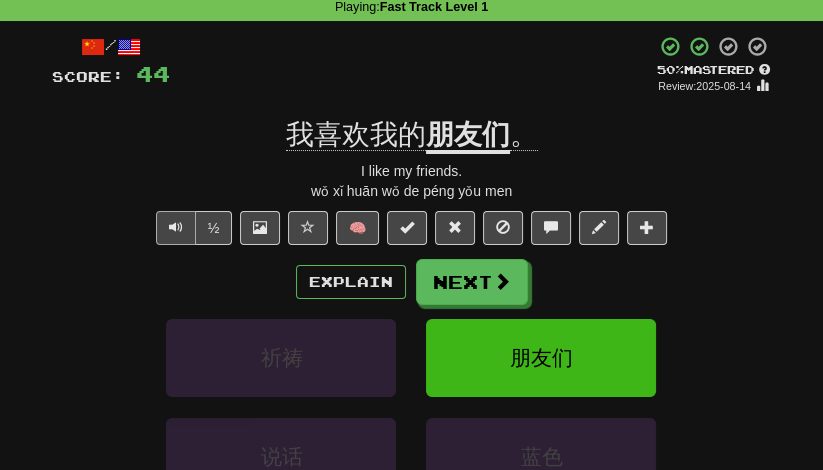 click at bounding box center (176, 227) 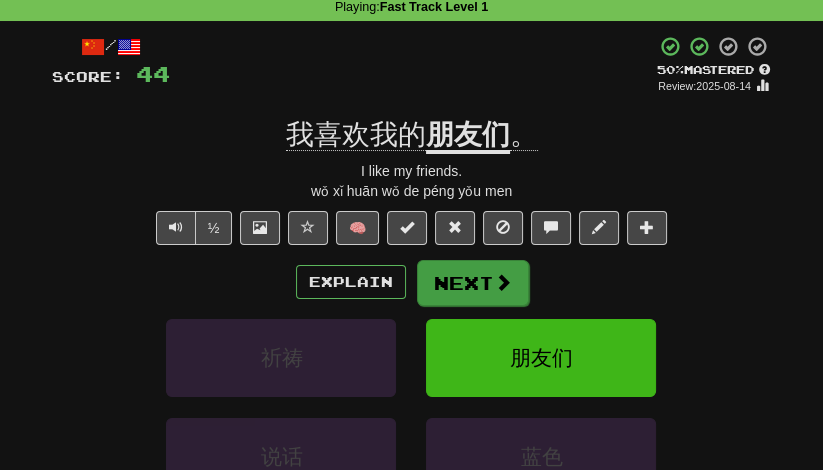 click on "Next" at bounding box center [473, 283] 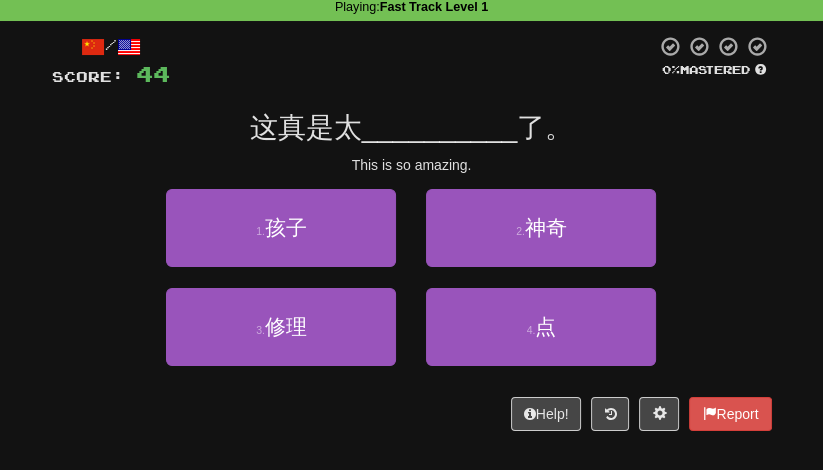 click on "/ Score: 44 0 % Mastered 这真是太 __________ 了。 This is so amazing. 1 . 孩子 2 . 神奇 3 . 修理 4 . 点 Help! Report" at bounding box center (412, 233) 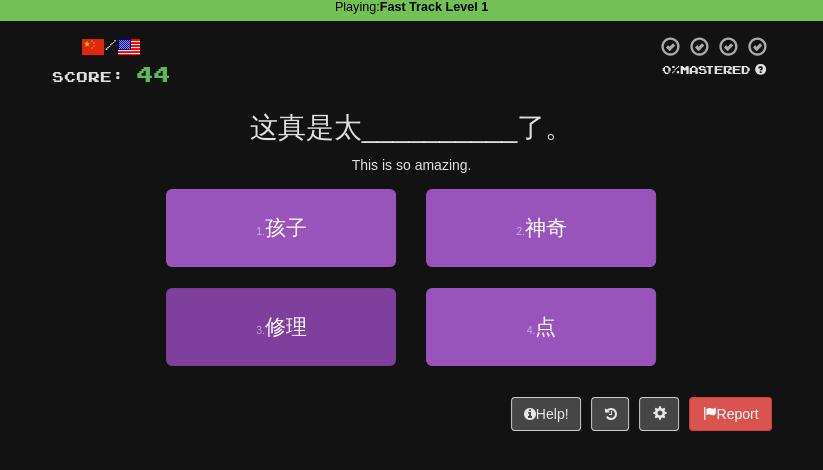click on "3 .  修理" at bounding box center [281, 327] 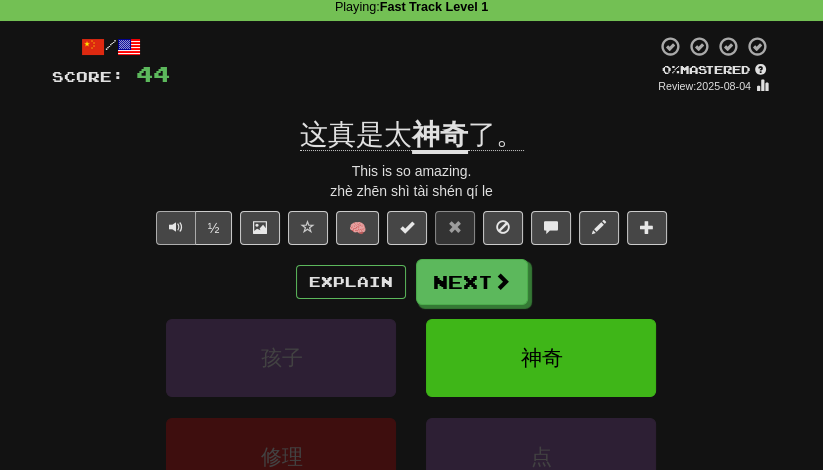 click at bounding box center [176, 227] 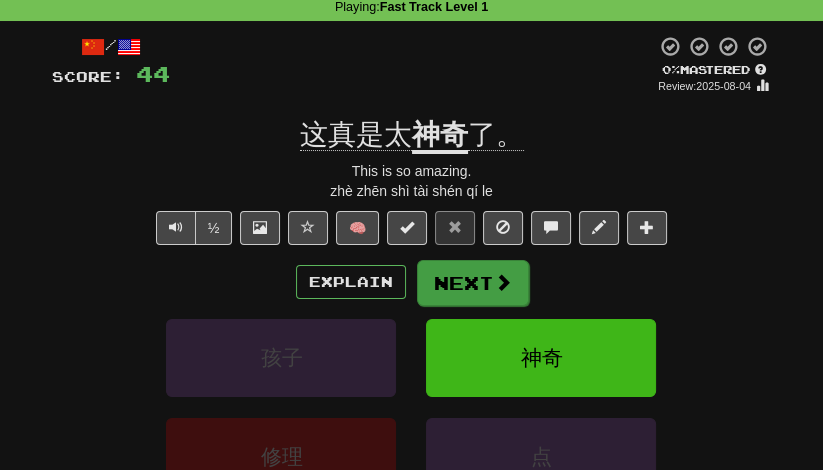 click on "Next" at bounding box center (473, 283) 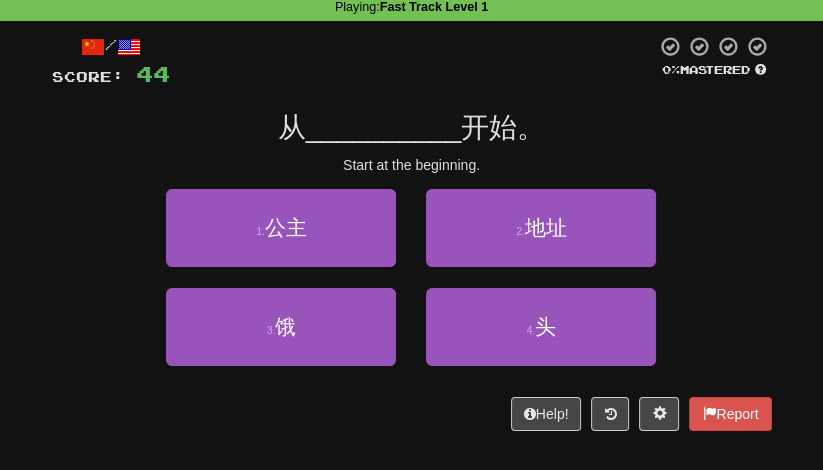 click on "2 .  地址" at bounding box center [541, 238] 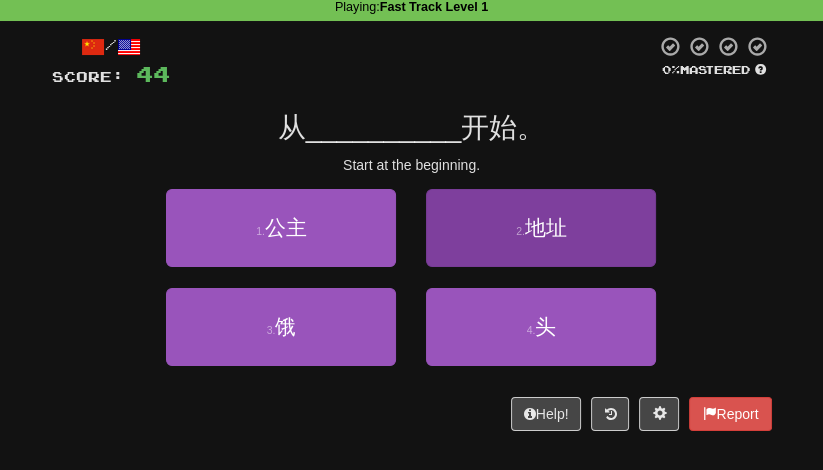 click on "2 .  地址" at bounding box center (541, 228) 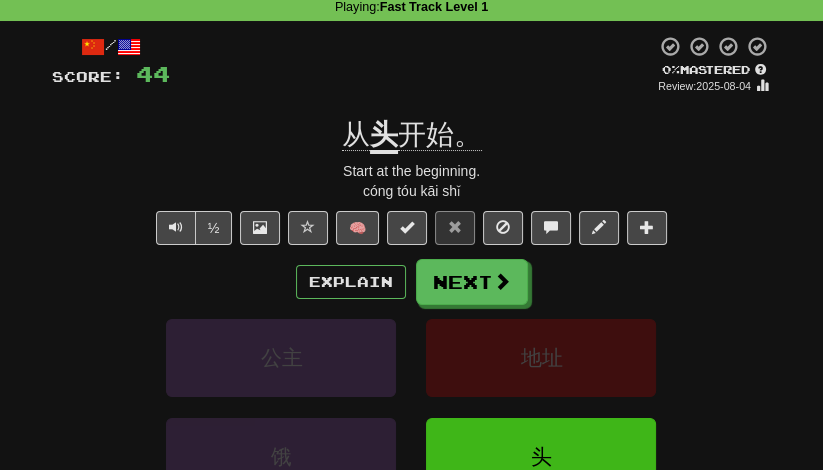 click on "头" at bounding box center (384, 136) 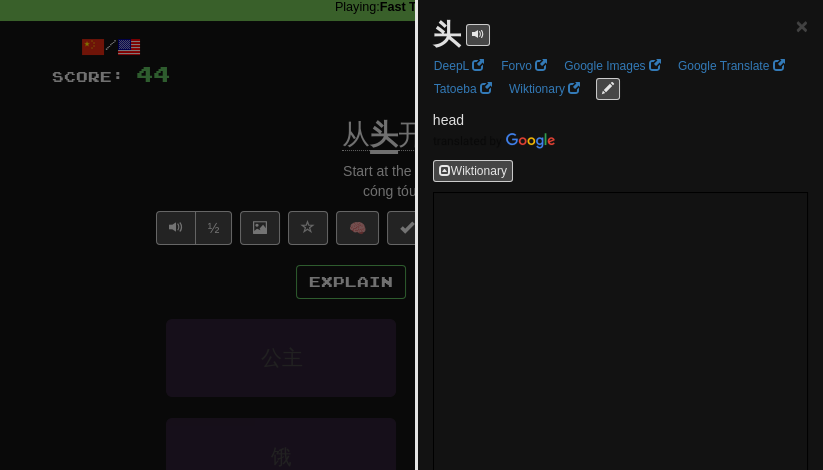click at bounding box center (411, 235) 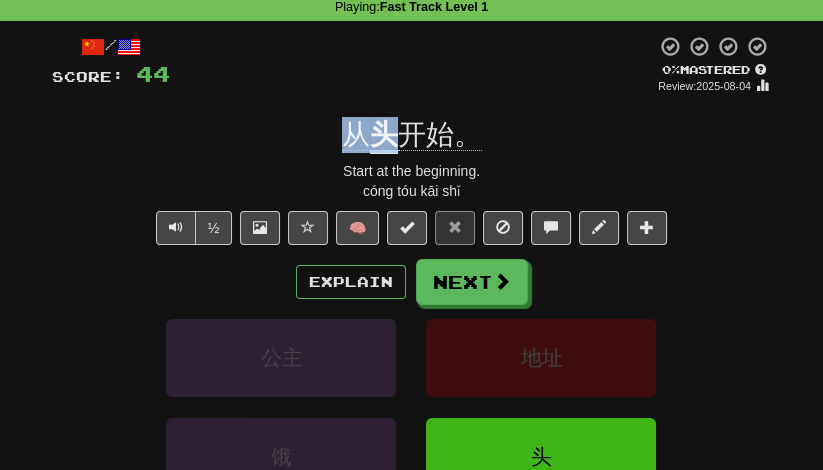 drag, startPoint x: 338, startPoint y: 143, endPoint x: 396, endPoint y: 143, distance: 58 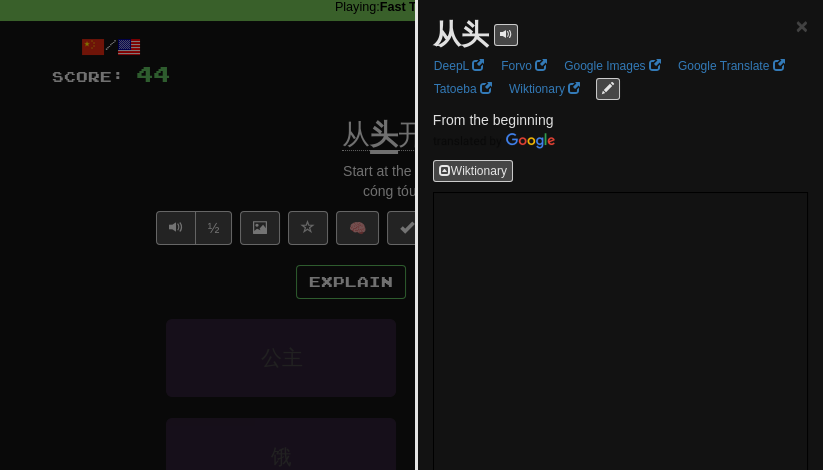 click at bounding box center (411, 235) 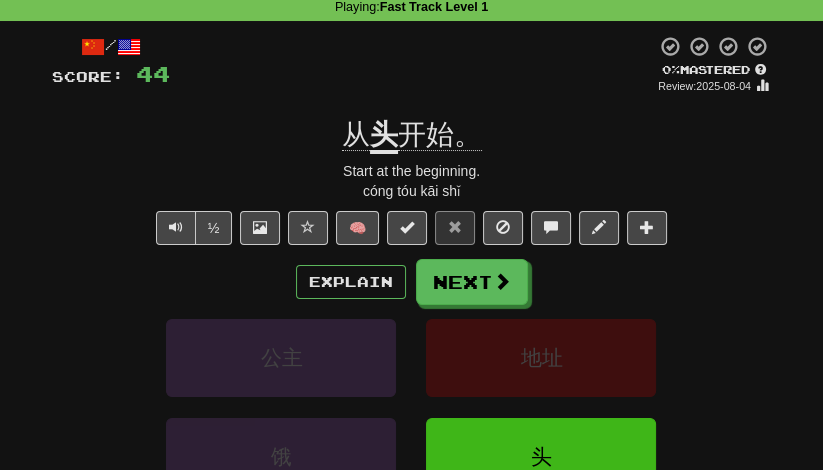 click on "头" at bounding box center (384, 136) 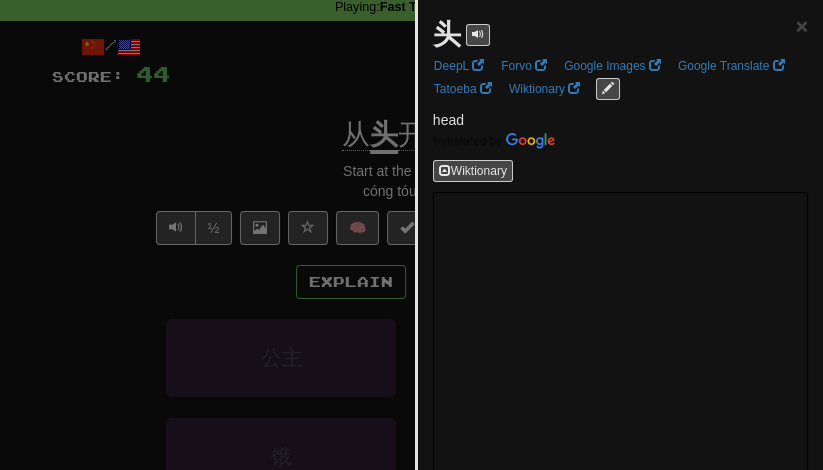 click at bounding box center [411, 235] 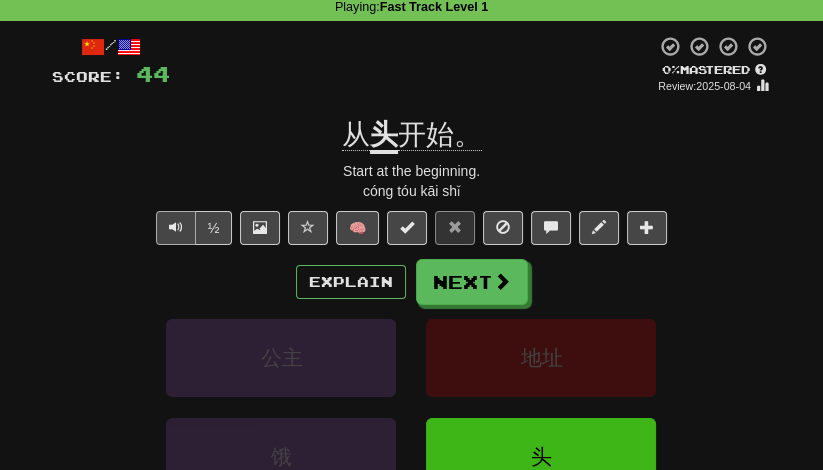 click at bounding box center [176, 227] 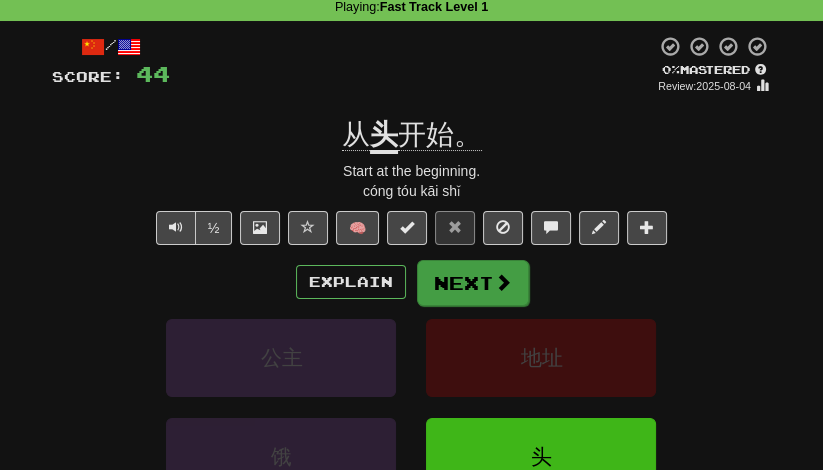 click on "Next" at bounding box center (473, 283) 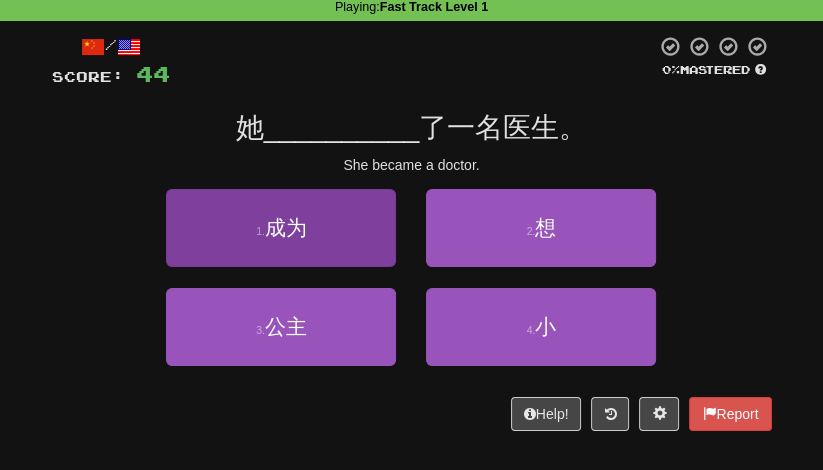 click on "1 .  成为" at bounding box center [281, 228] 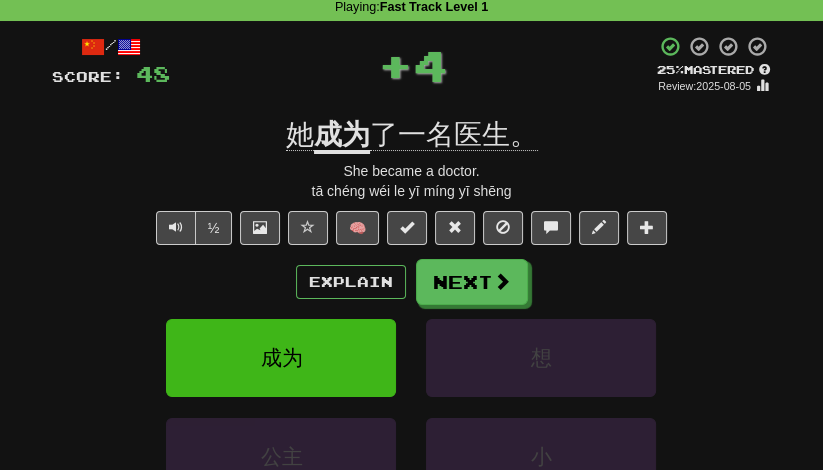 click on "成为" at bounding box center (342, 136) 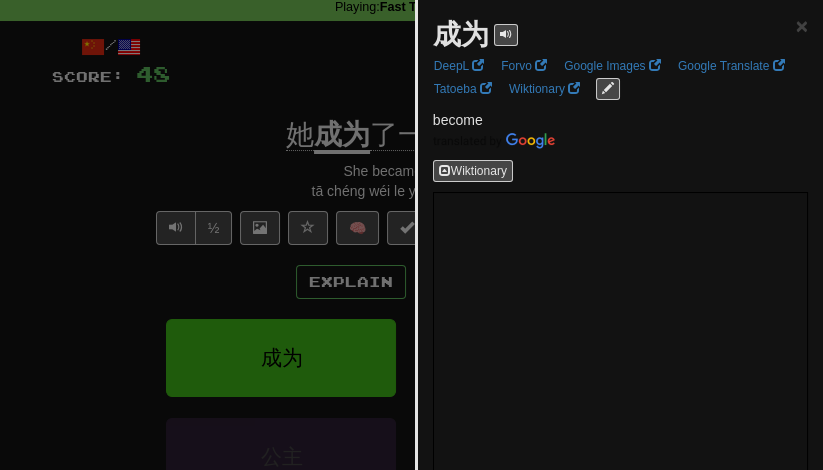 click at bounding box center [411, 235] 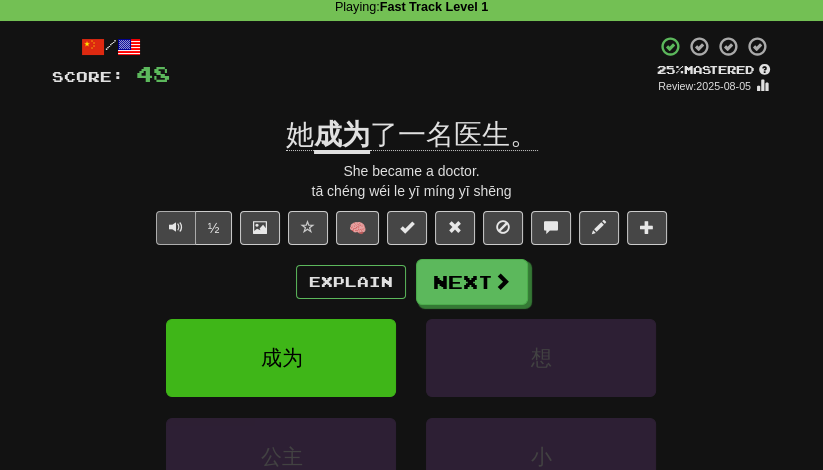 click at bounding box center (176, 227) 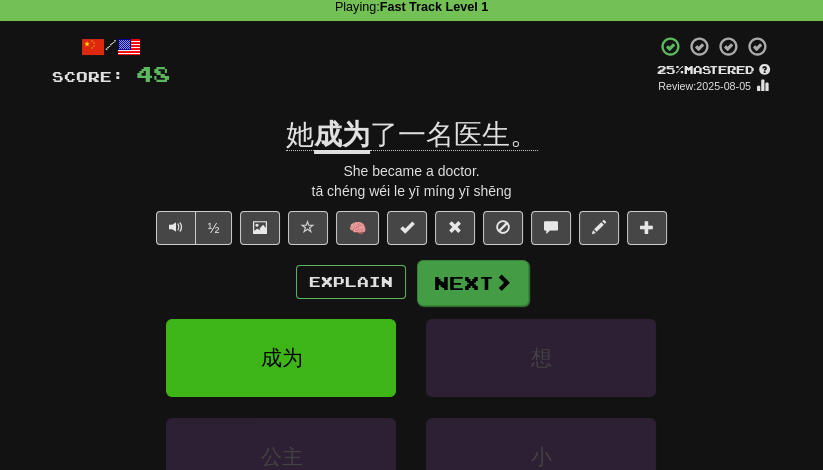 click on "Next" at bounding box center [473, 283] 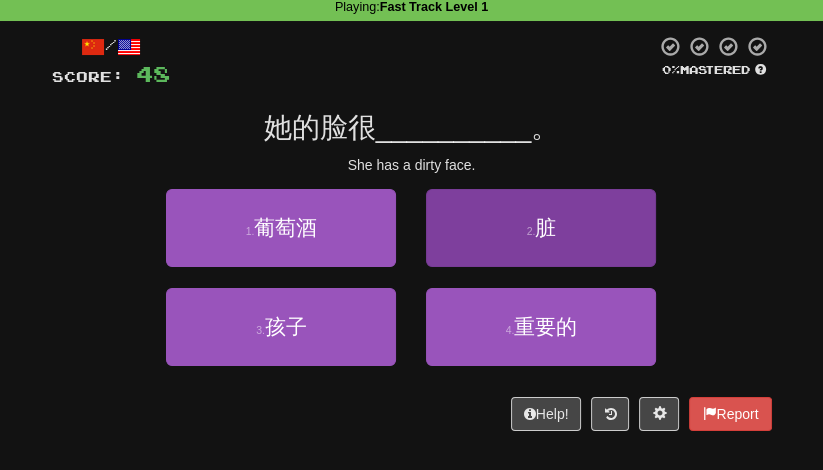 click on "2 .  脏" at bounding box center [541, 228] 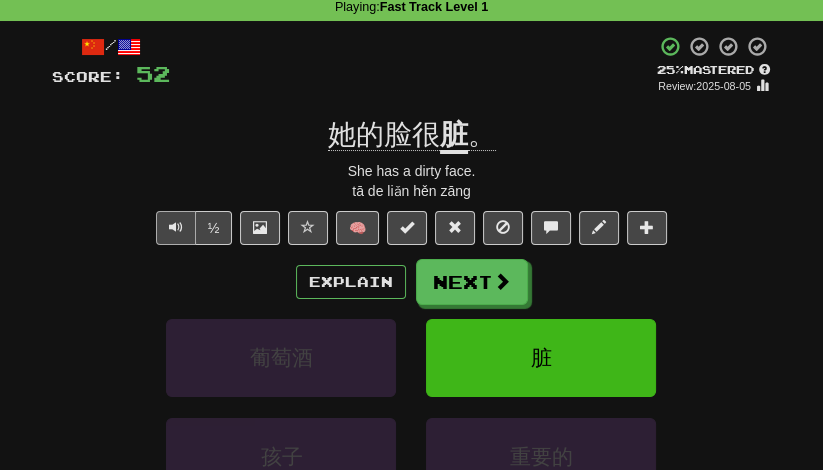 click at bounding box center [176, 228] 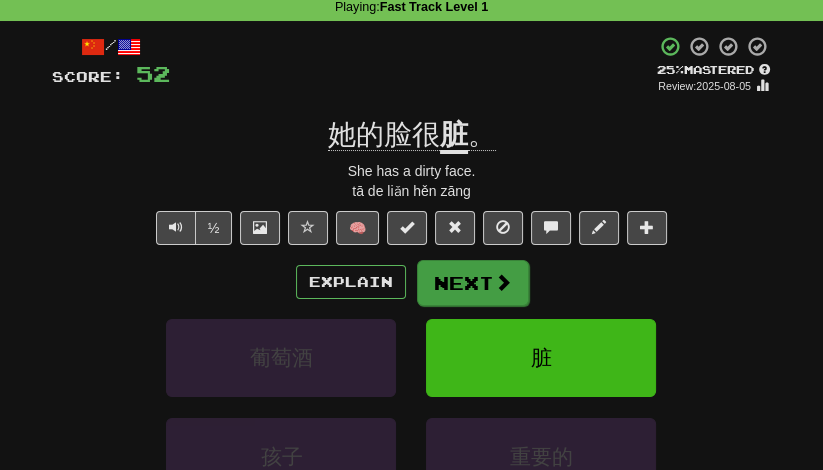click on "Next" at bounding box center [473, 283] 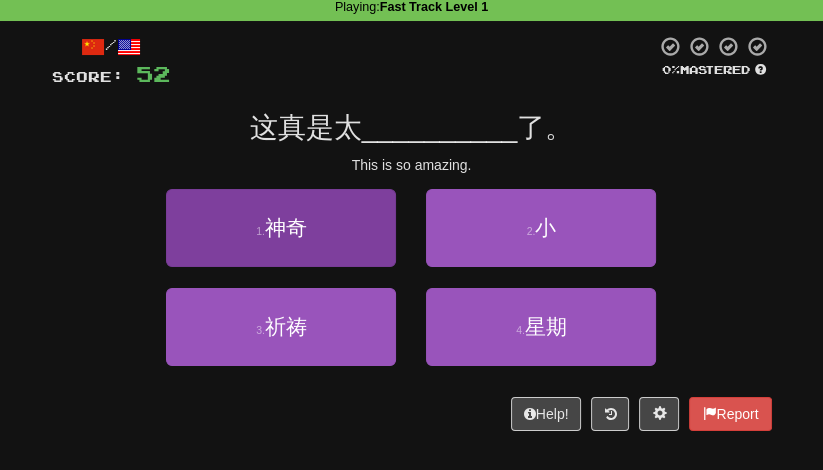 click on "1 . 神奇" at bounding box center (281, 228) 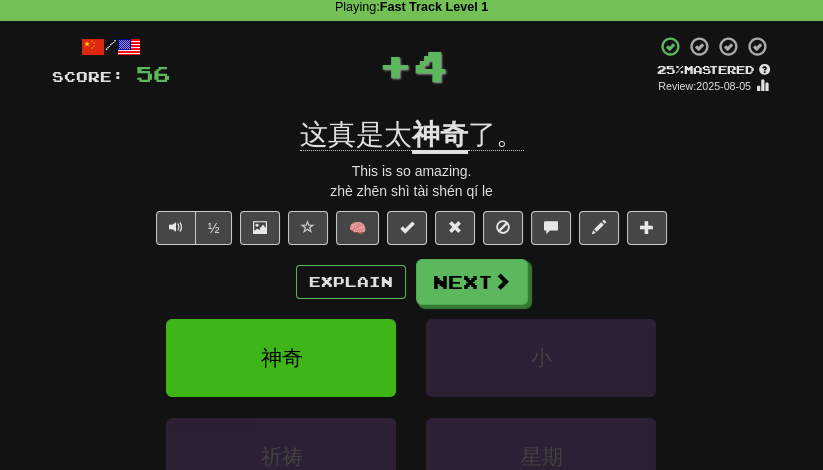 click on "/ Score: 56 + 4 25 % Mastered Review: 2025-08-05 这真是太 [ADJECTIVE] 了。 This is so amazing. zhè zhēn shì tài shén qí le ½ 🧠 Explain Next [NOUN] [NOUN] [NOUN] Learn more: [NOUN] [NOUN] [NOUN] Help! Report" at bounding box center [412, 313] 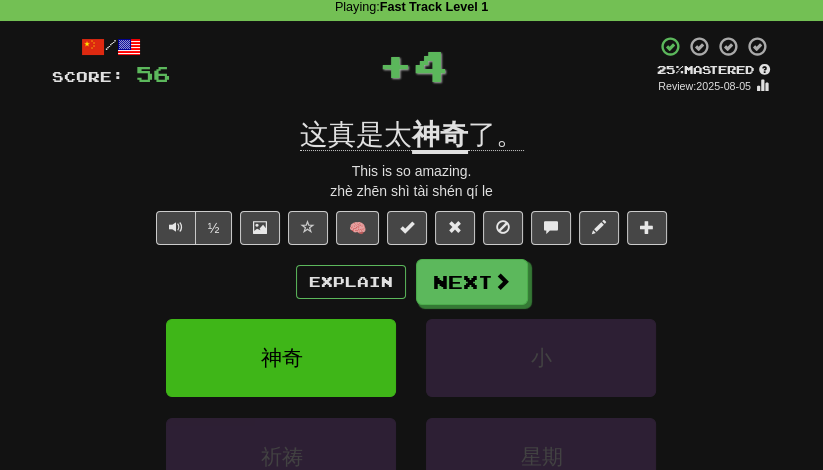 click on "神奇" at bounding box center (440, 136) 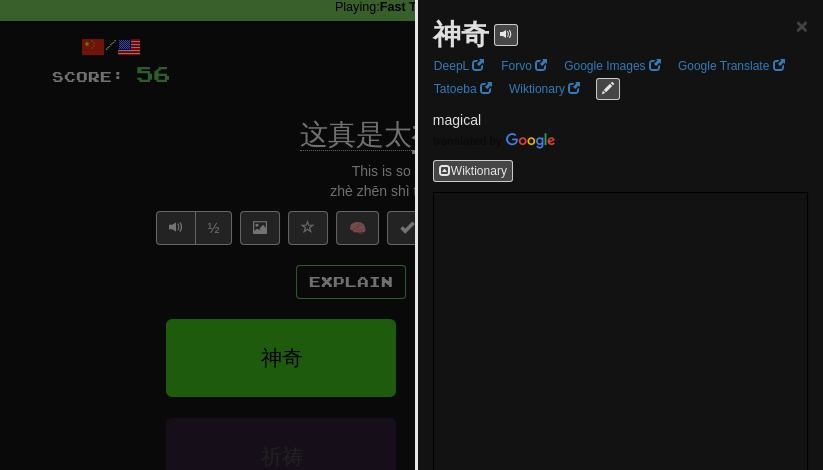 click at bounding box center [411, 235] 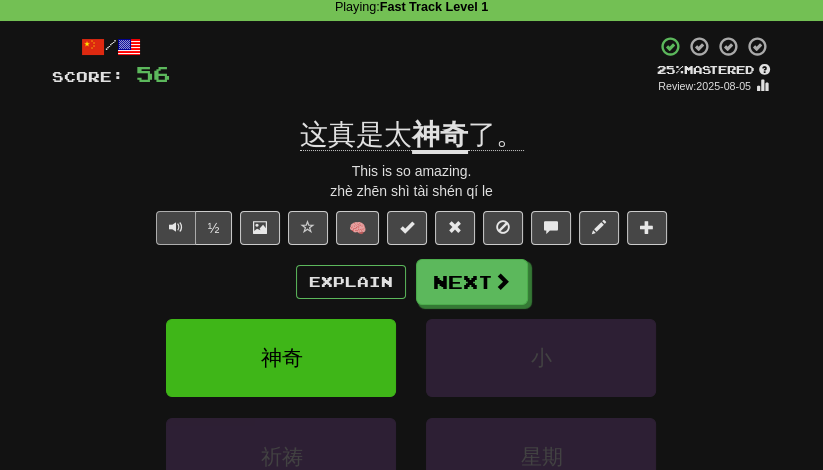click at bounding box center [176, 227] 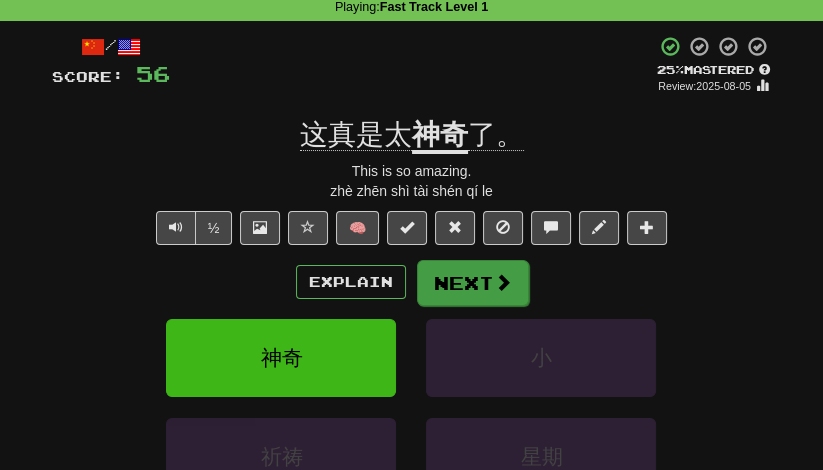 click on "Next" at bounding box center [473, 283] 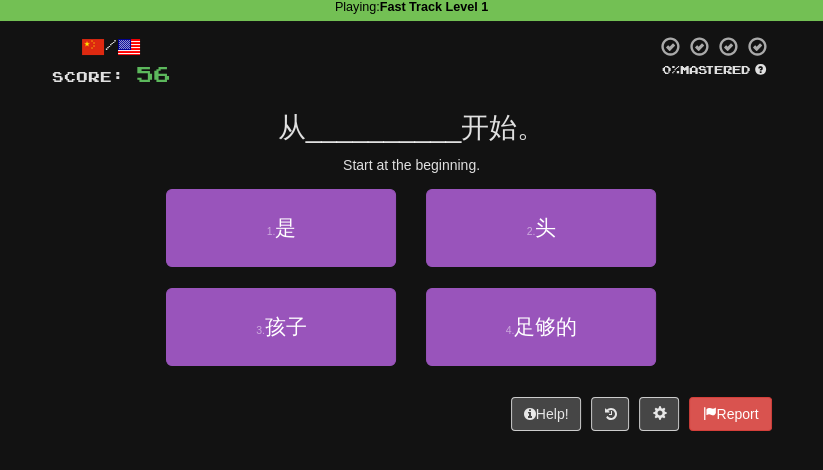 click on "2 .  头" at bounding box center [541, 238] 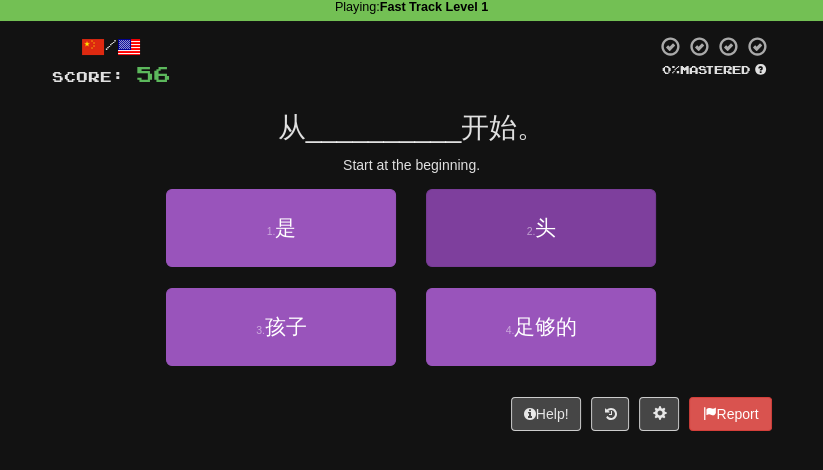 click on "2 .  头" at bounding box center [541, 228] 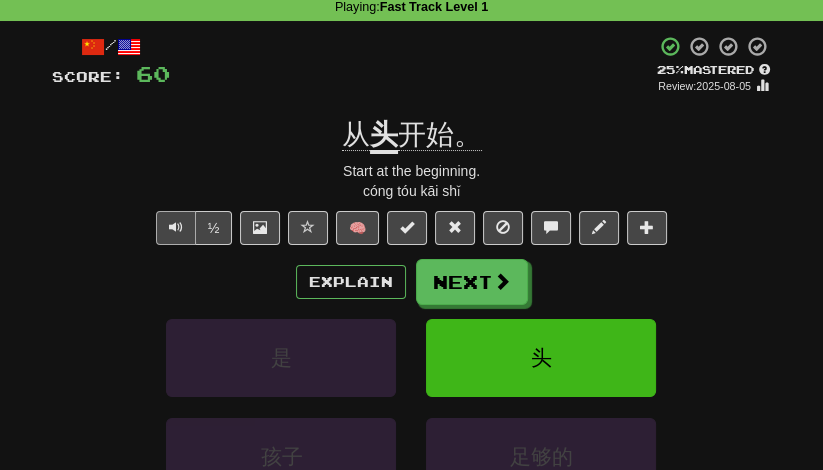 click at bounding box center (176, 227) 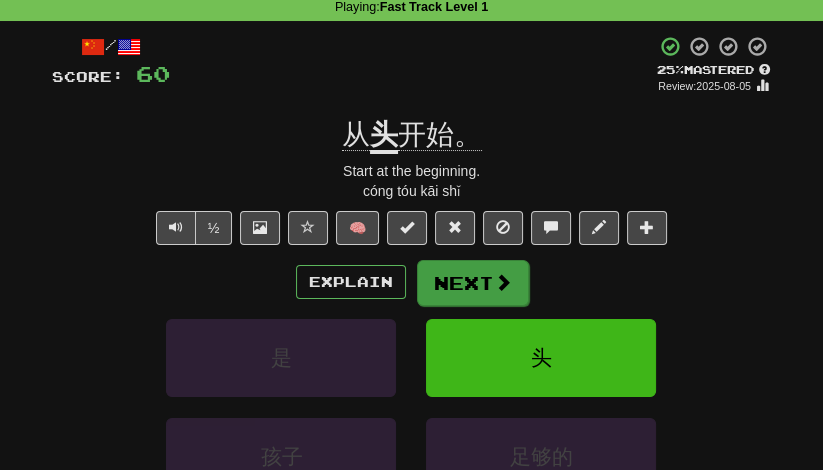 click on "Next" at bounding box center [473, 283] 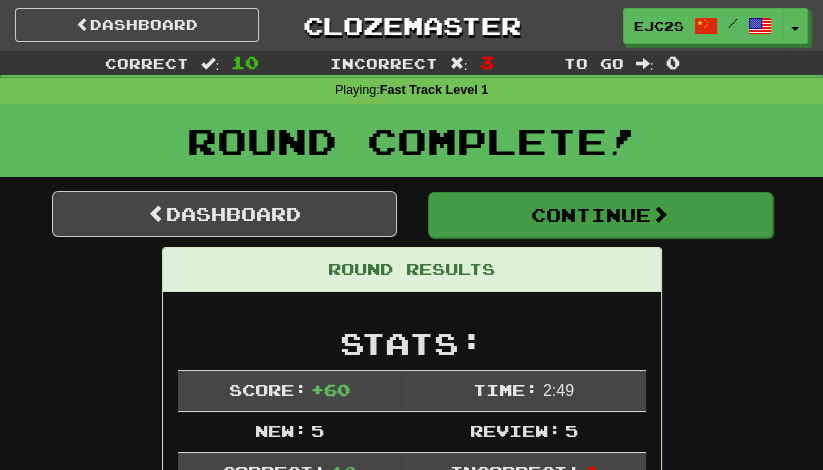 scroll, scrollTop: 0, scrollLeft: 0, axis: both 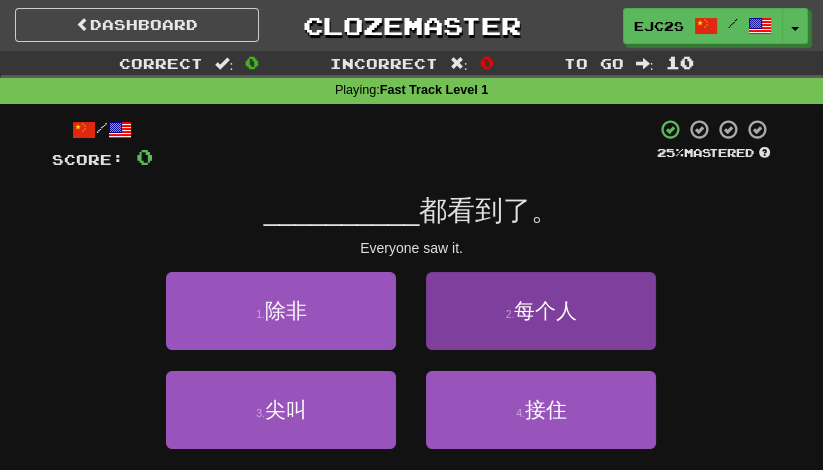 click on "每个人" at bounding box center (545, 310) 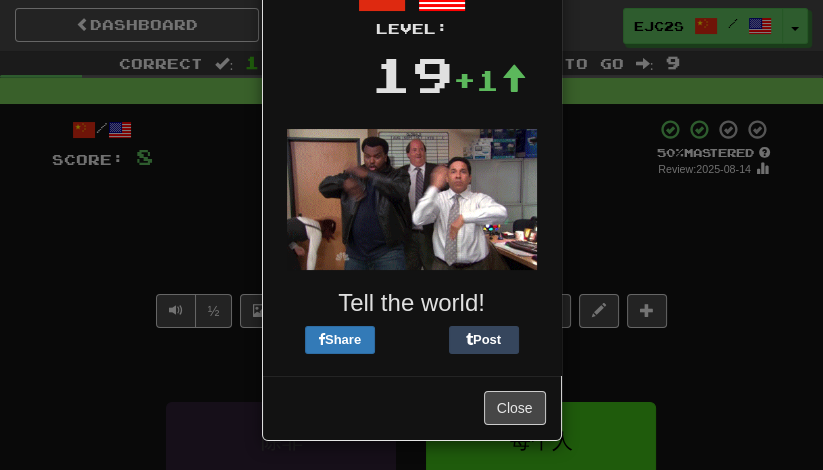 scroll, scrollTop: 126, scrollLeft: 0, axis: vertical 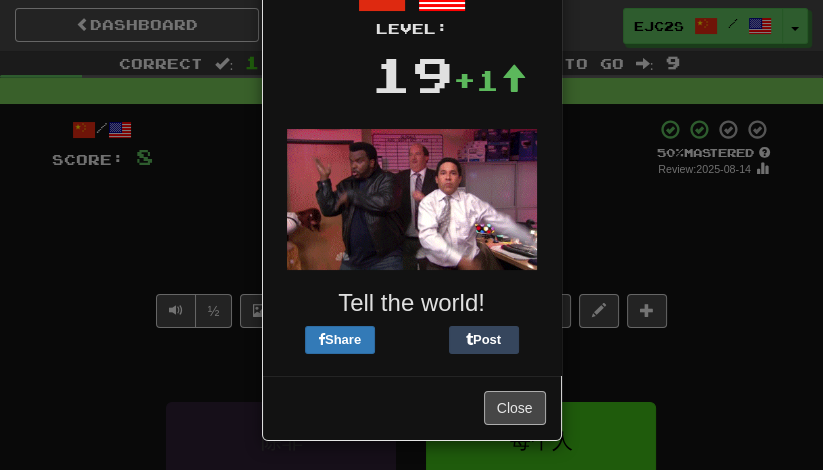 click on "Close" at bounding box center [515, 408] 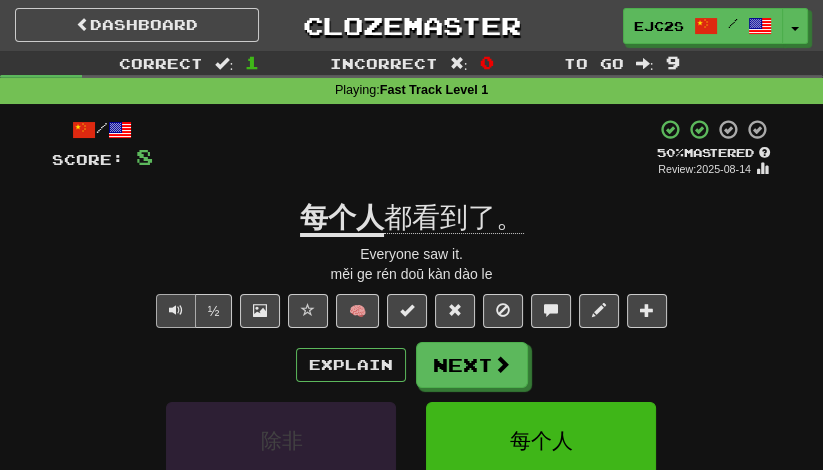 click at bounding box center [176, 310] 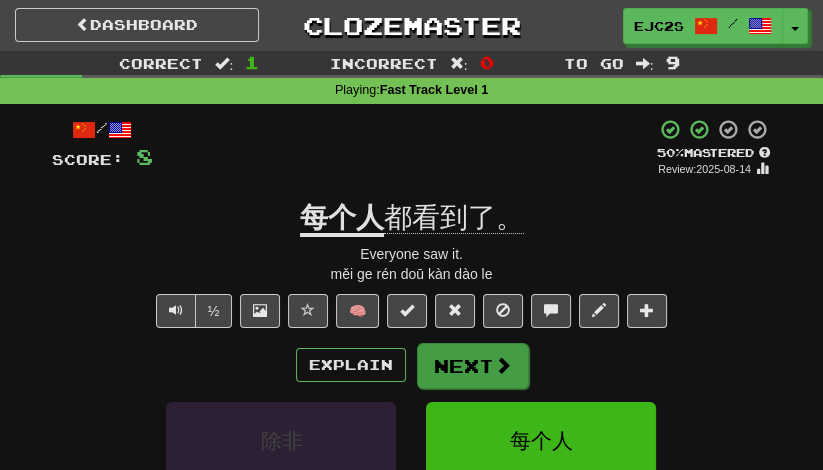 click on "Next" at bounding box center (473, 366) 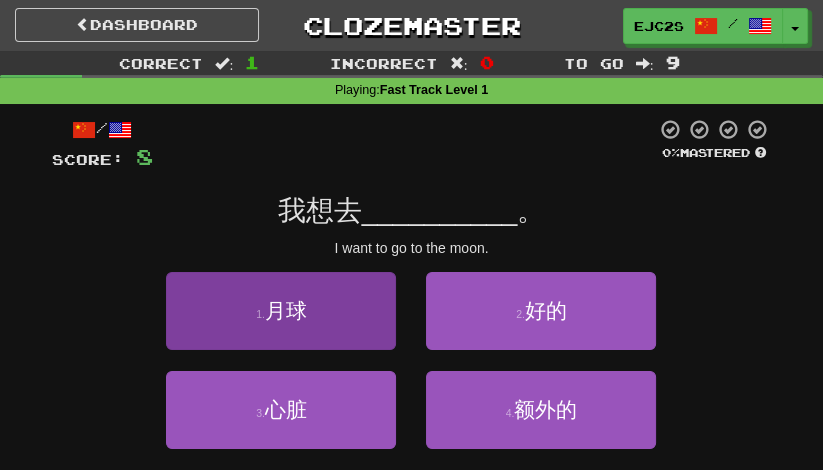 click on "1 .  月球" at bounding box center (281, 311) 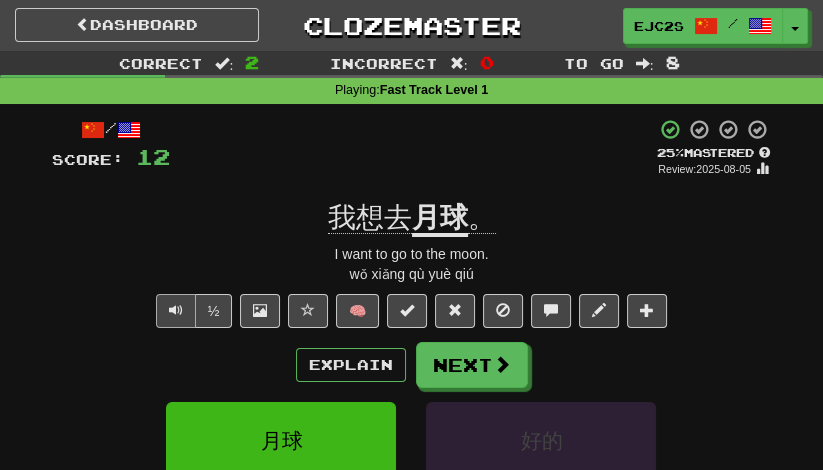 click at bounding box center (176, 310) 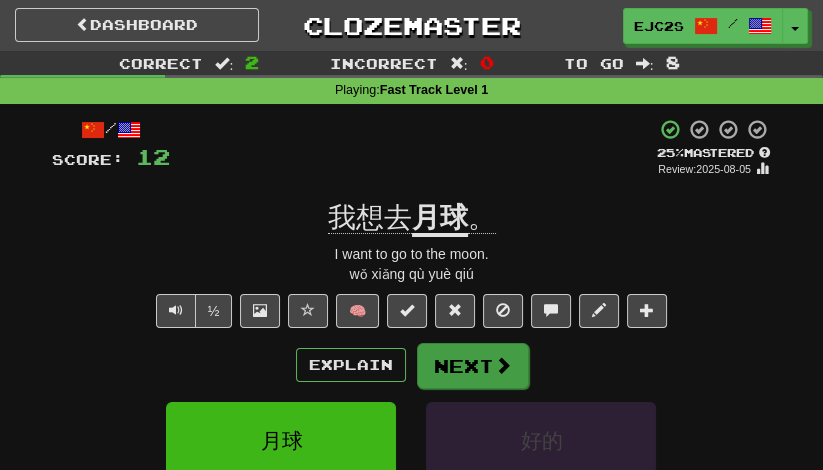 click on "Next" at bounding box center (473, 366) 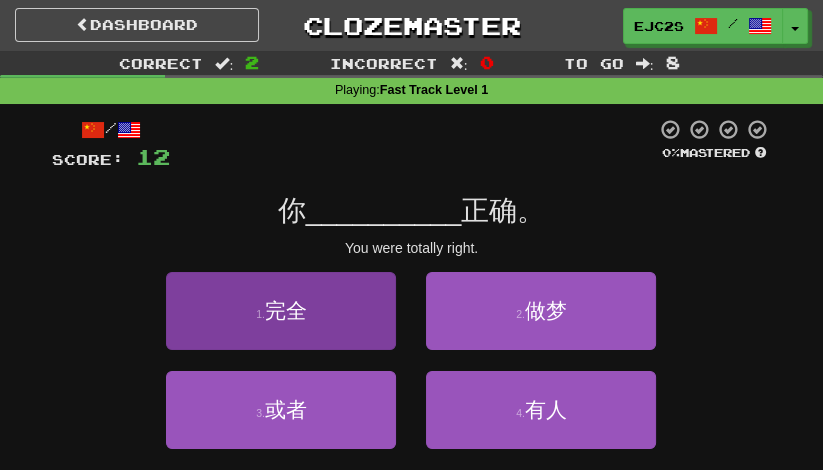 click on "1 .  完全" at bounding box center [281, 311] 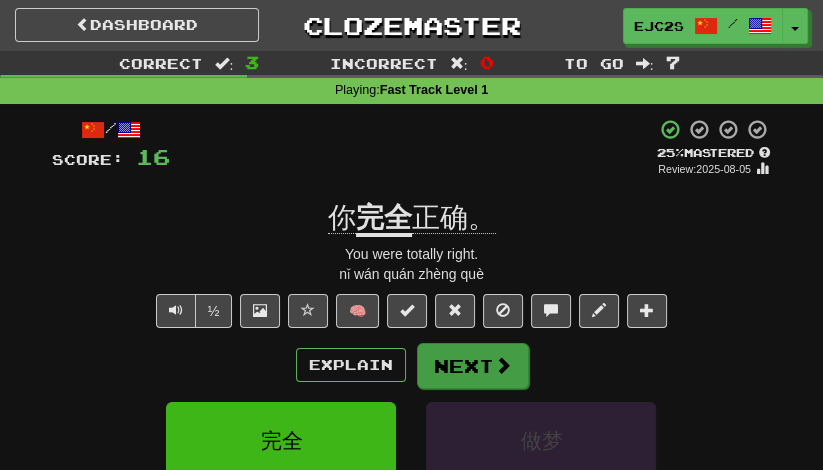 click at bounding box center (503, 365) 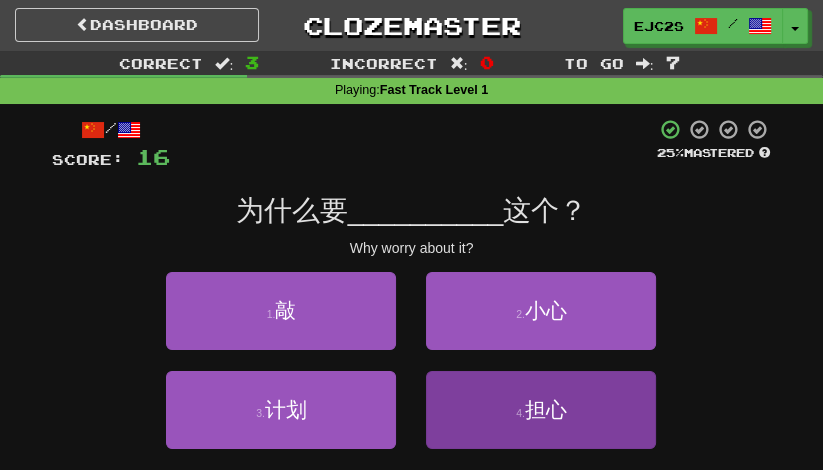 click on "4 .  担心" at bounding box center [541, 410] 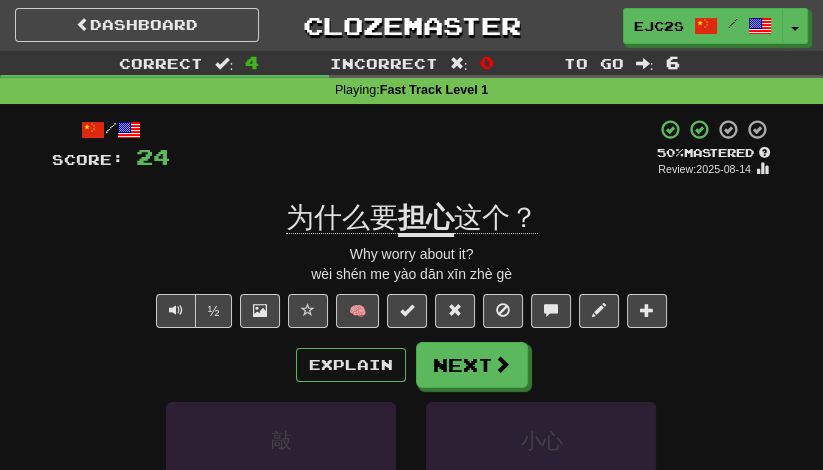 click on "担心" at bounding box center (426, 219) 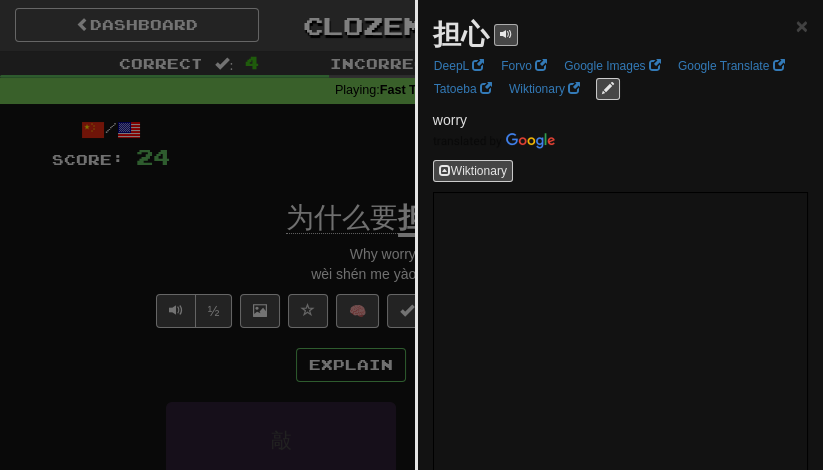 click at bounding box center (506, 34) 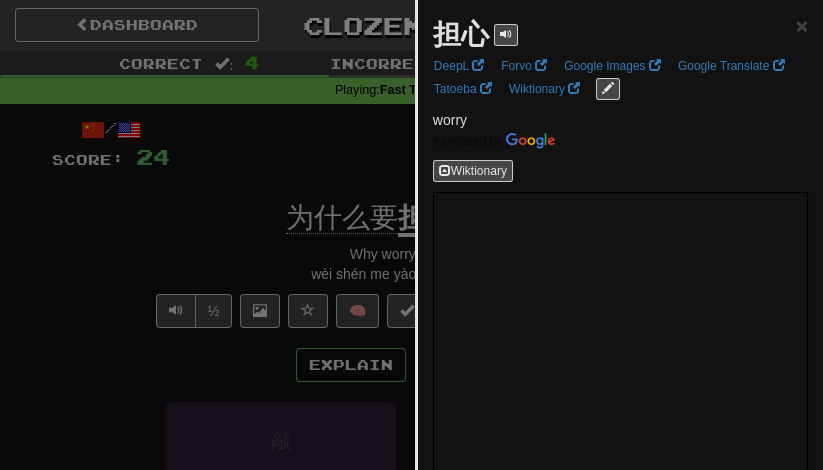 click at bounding box center [411, 235] 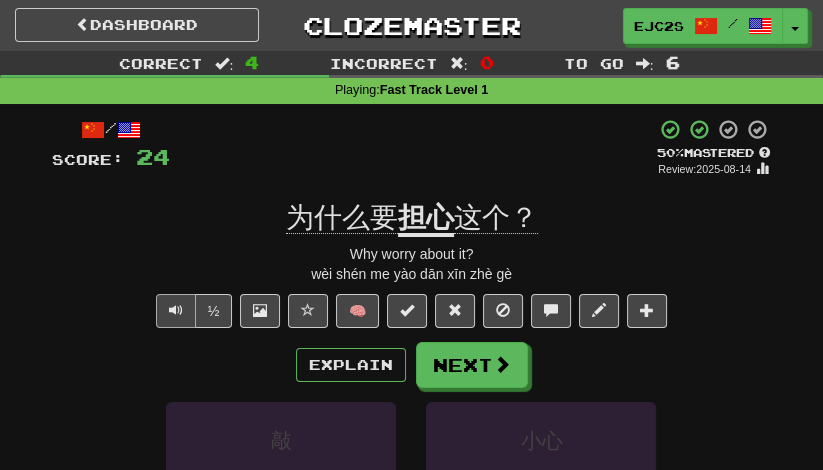 click at bounding box center [176, 310] 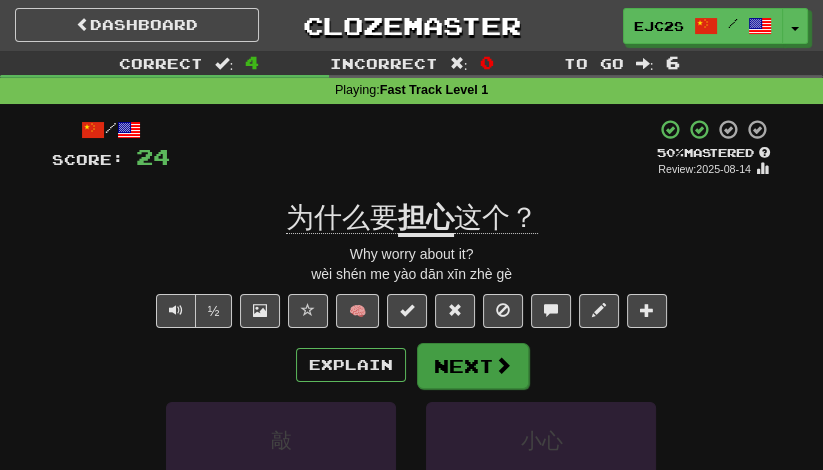 click on "Next" at bounding box center [473, 366] 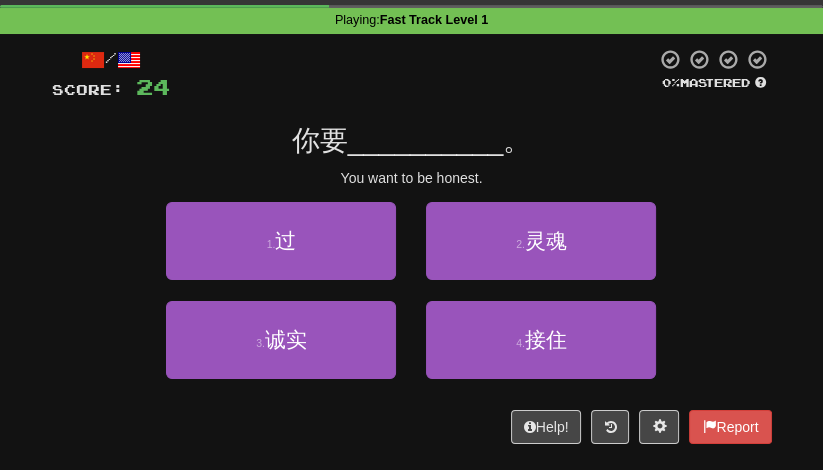 scroll, scrollTop: 90, scrollLeft: 0, axis: vertical 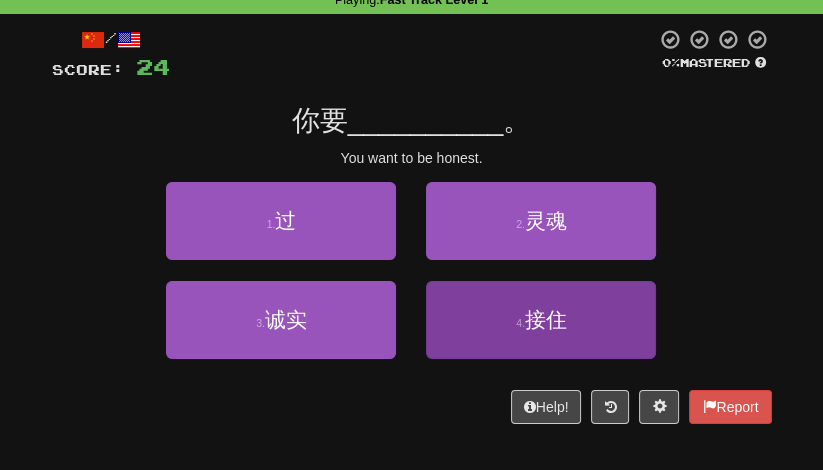 click on "4 .  接住" at bounding box center [541, 320] 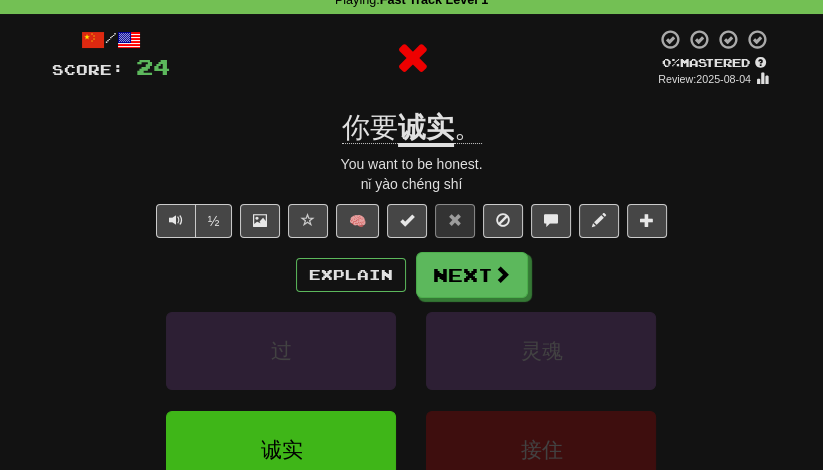 click on "诚实" at bounding box center (426, 129) 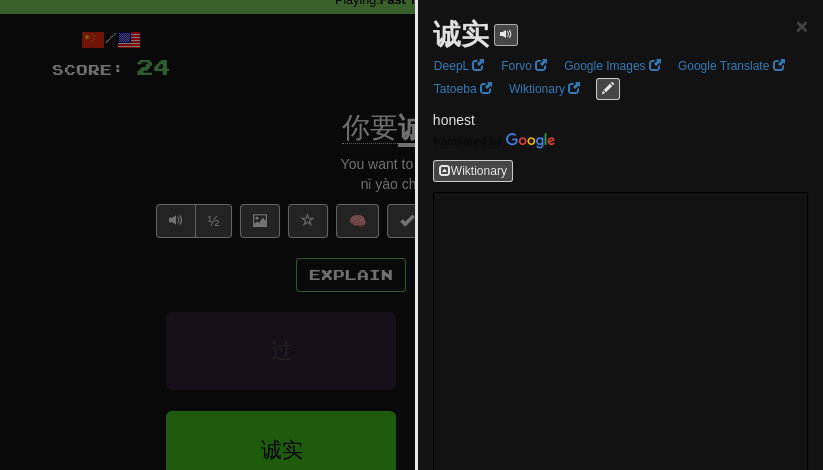 click at bounding box center (506, 34) 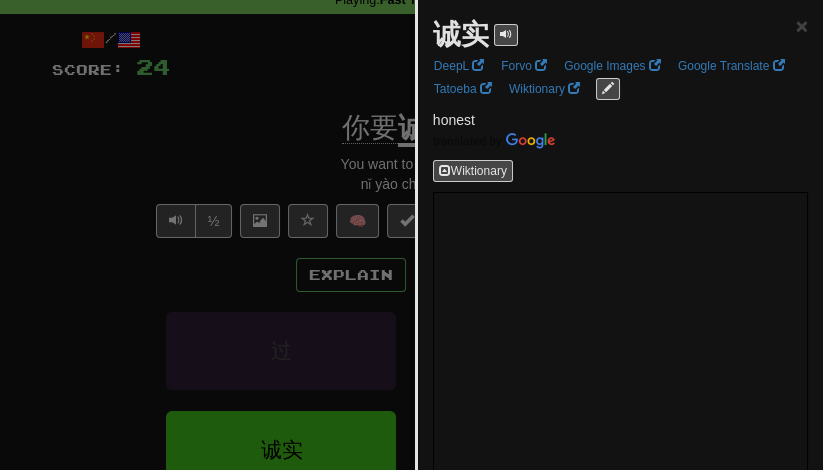 click at bounding box center (411, 235) 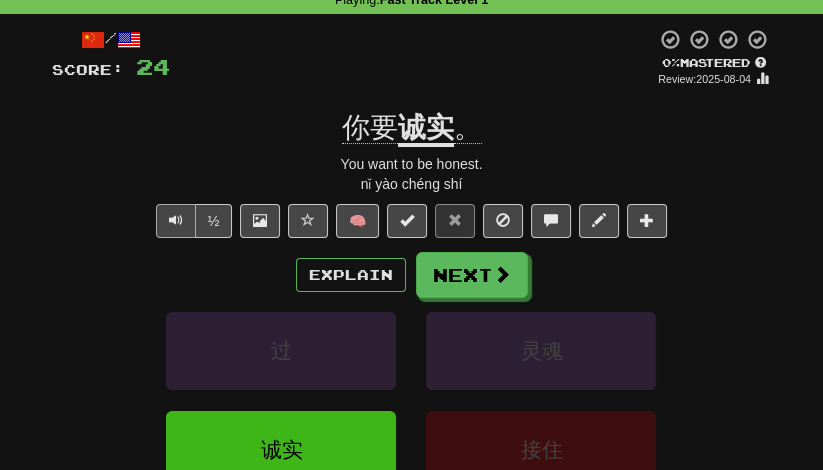 click at bounding box center [176, 220] 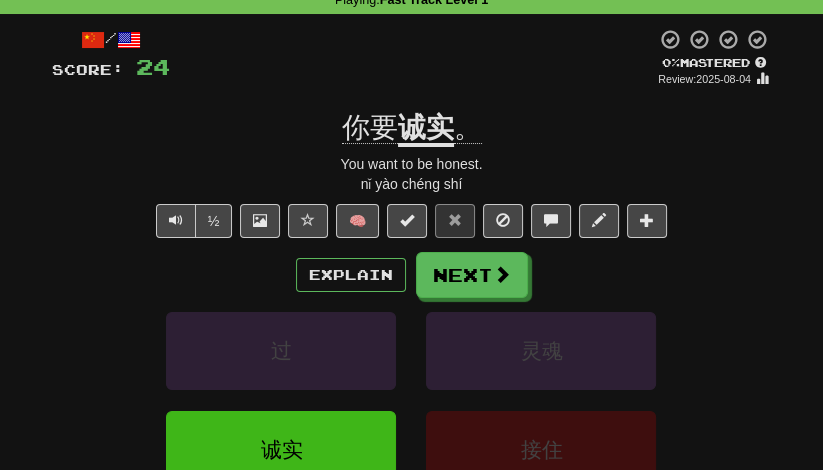 click on "诚实" at bounding box center [426, 129] 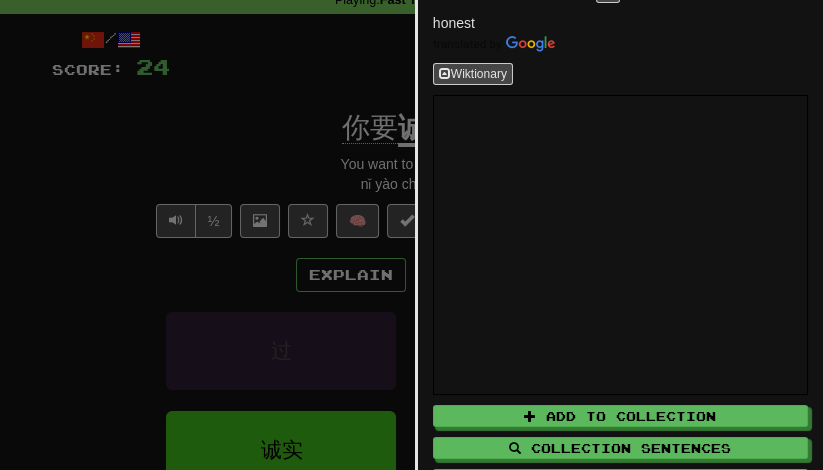 scroll, scrollTop: 104, scrollLeft: 0, axis: vertical 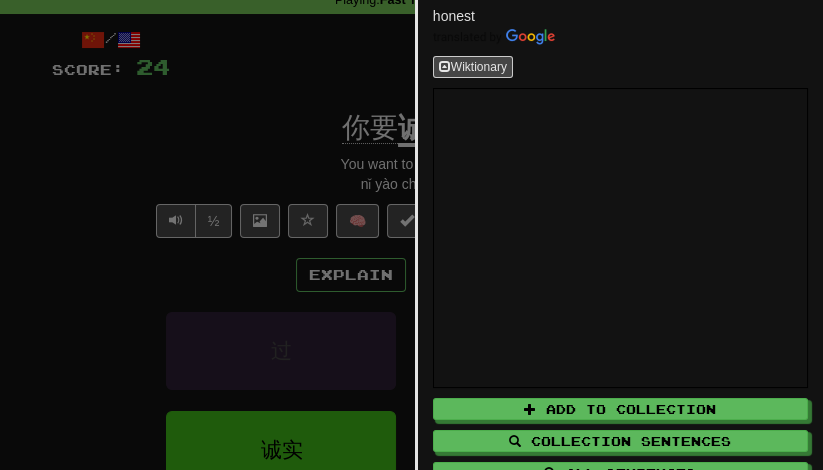 click at bounding box center [411, 235] 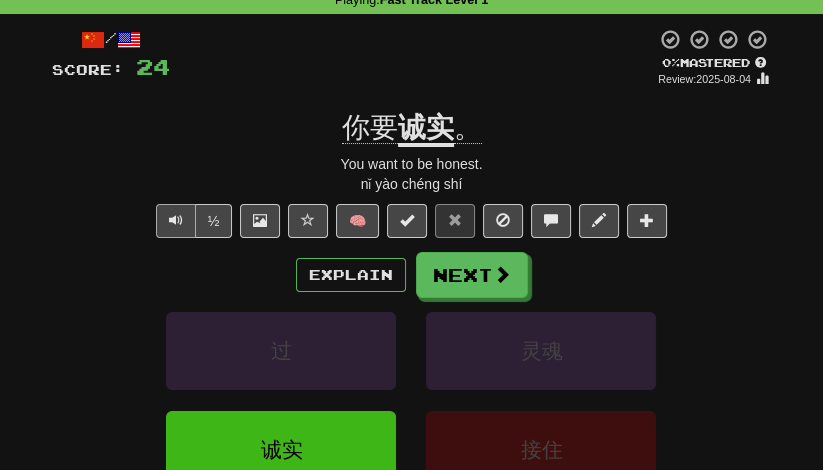 click at bounding box center (176, 220) 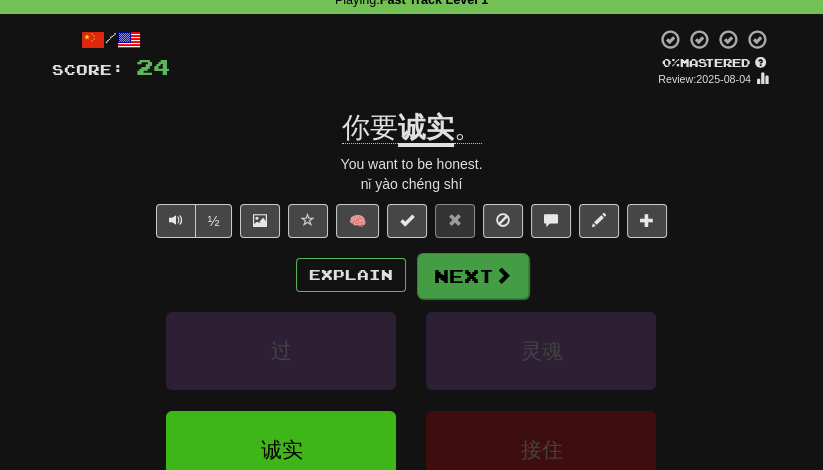 click on "Next" at bounding box center (473, 276) 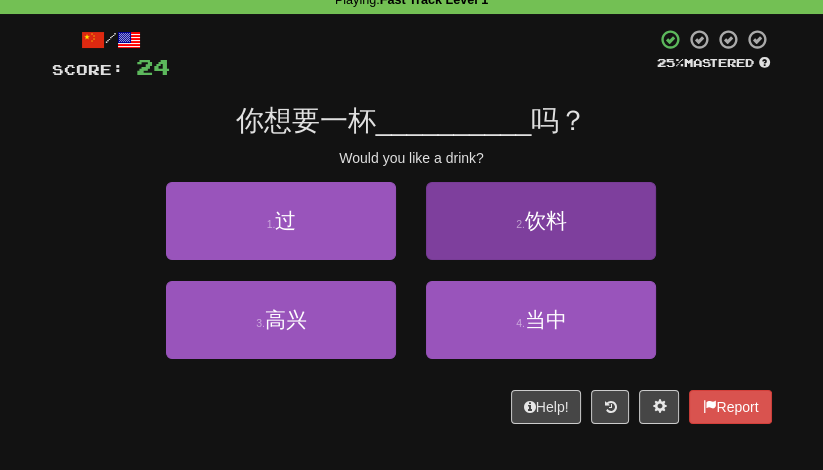 click on "2 .  饮料" at bounding box center [541, 221] 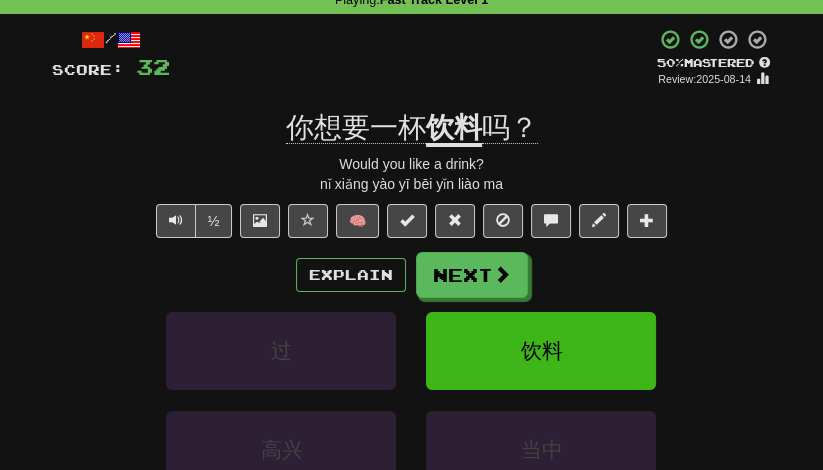 click on "饮料" at bounding box center (454, 129) 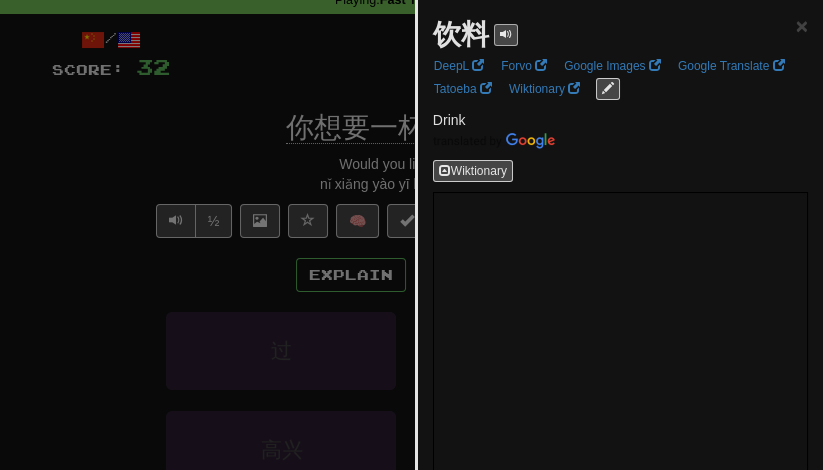 click at bounding box center (506, 34) 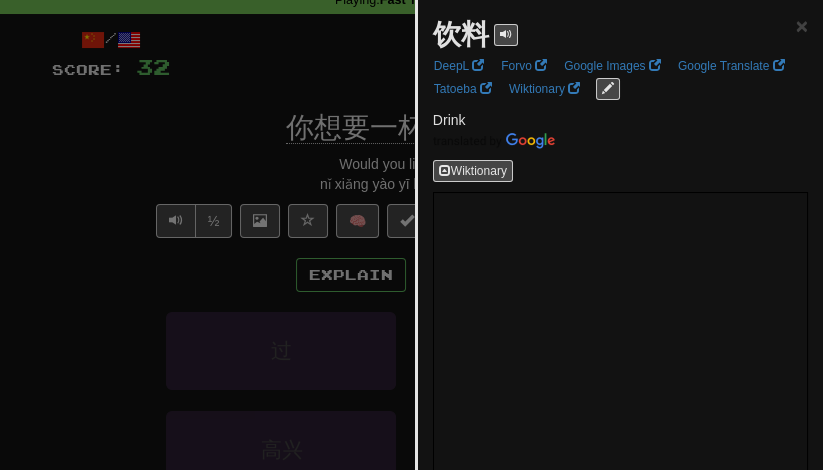 click at bounding box center [411, 235] 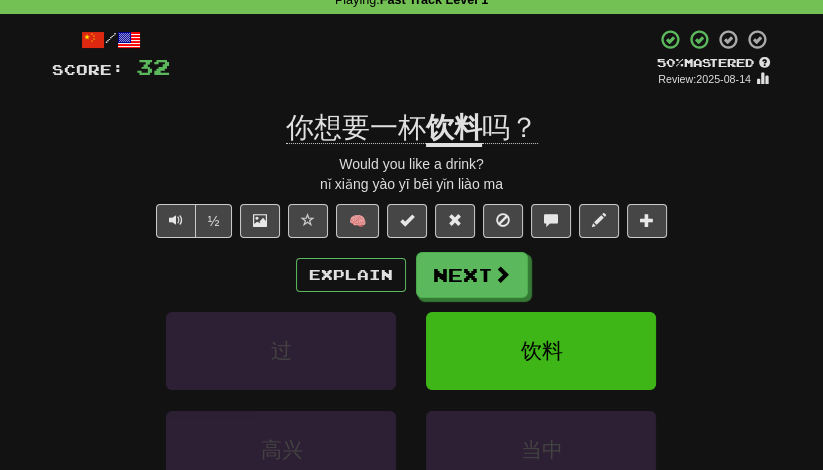 click on "饮料" at bounding box center [454, 129] 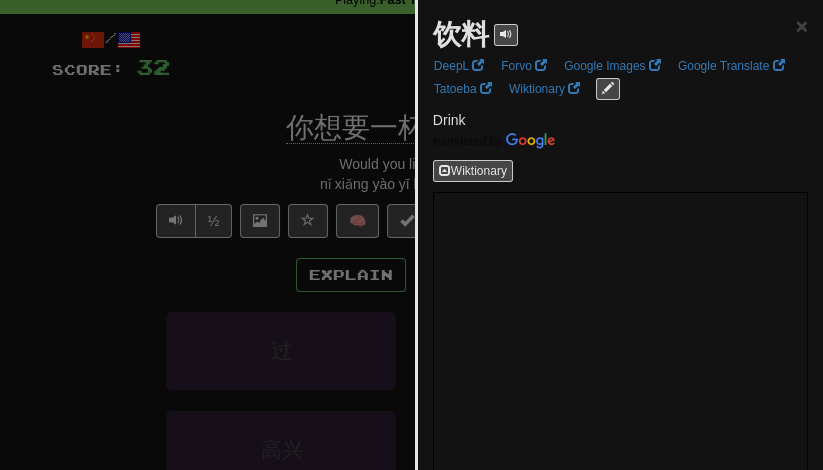 click at bounding box center (411, 235) 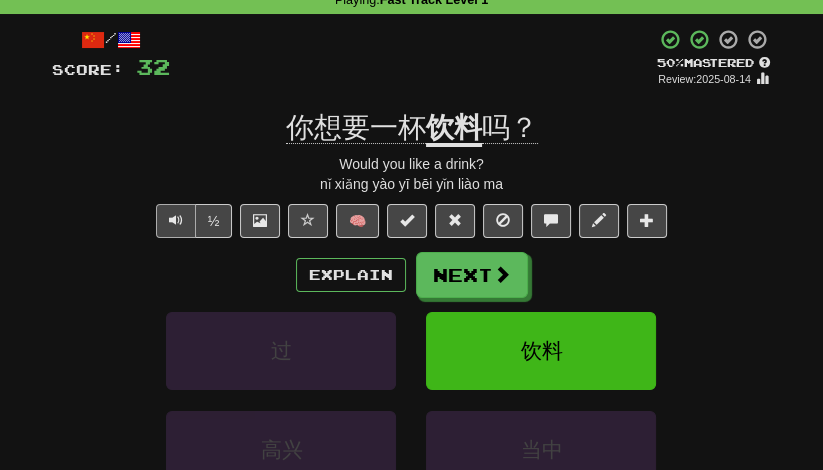 click at bounding box center [176, 220] 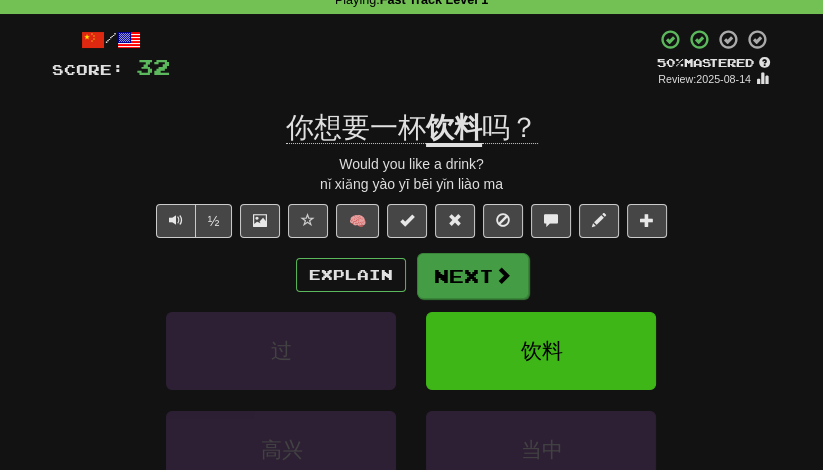 click on "Next" at bounding box center (473, 276) 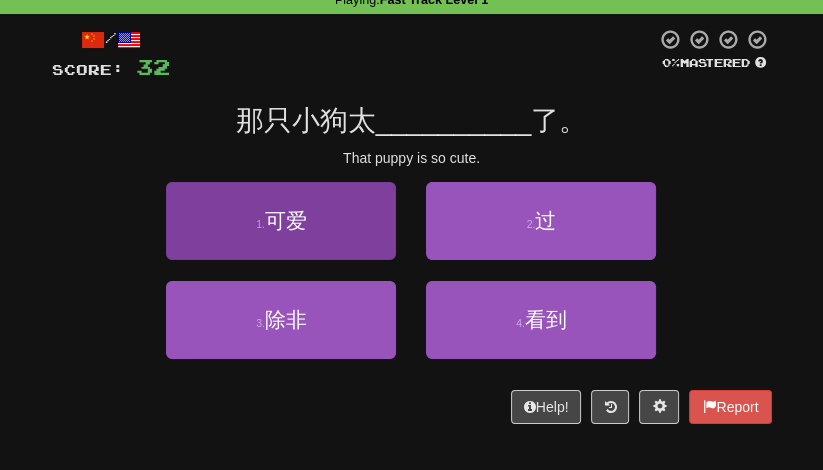 click on "1 .  可爱" at bounding box center (281, 221) 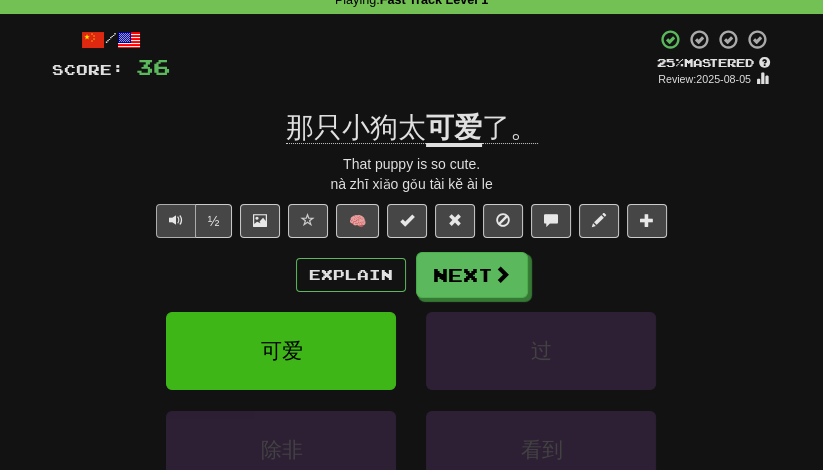 click at bounding box center [176, 220] 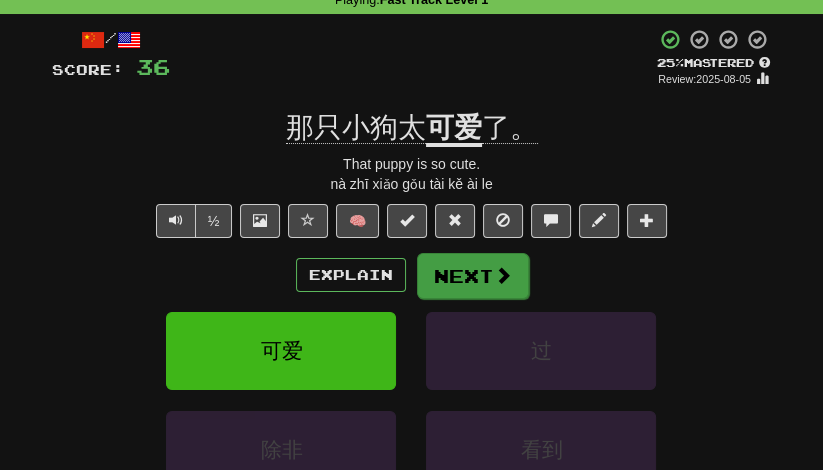 click on "Next" at bounding box center [473, 276] 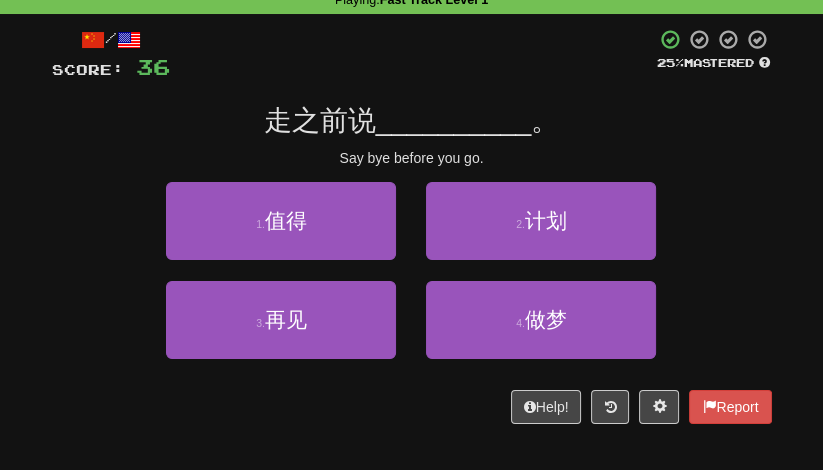 click on "1 .  值得" at bounding box center (281, 231) 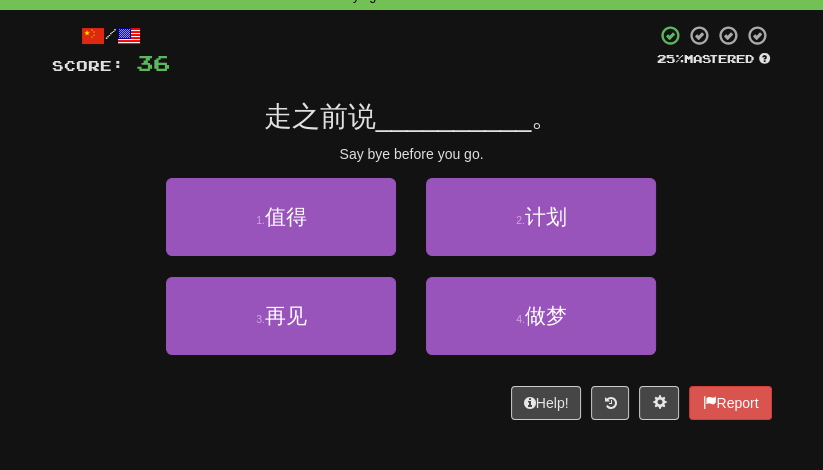 click on "2 .  计划" at bounding box center (541, 227) 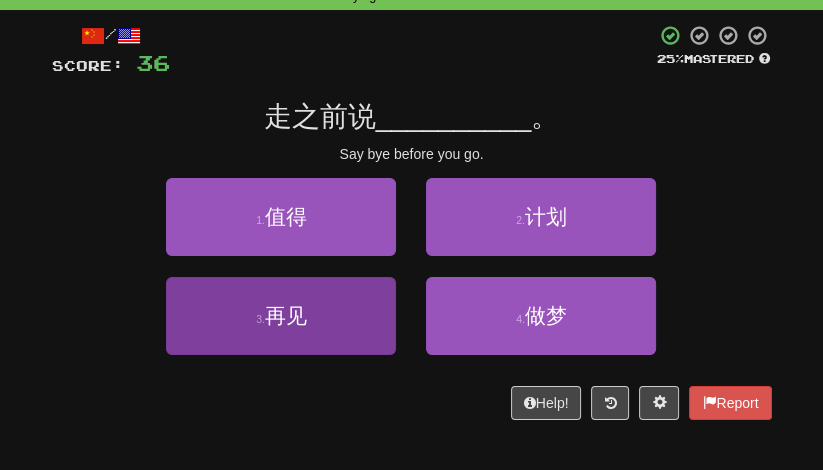 click on "3 .  再见" at bounding box center [281, 316] 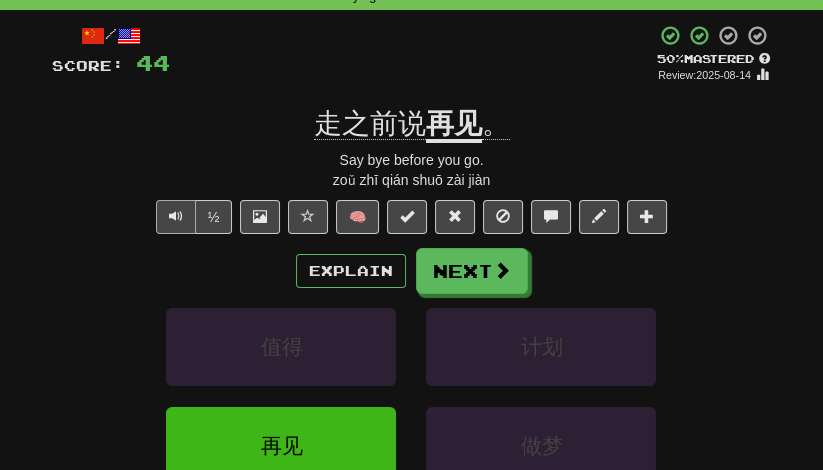 click at bounding box center [176, 216] 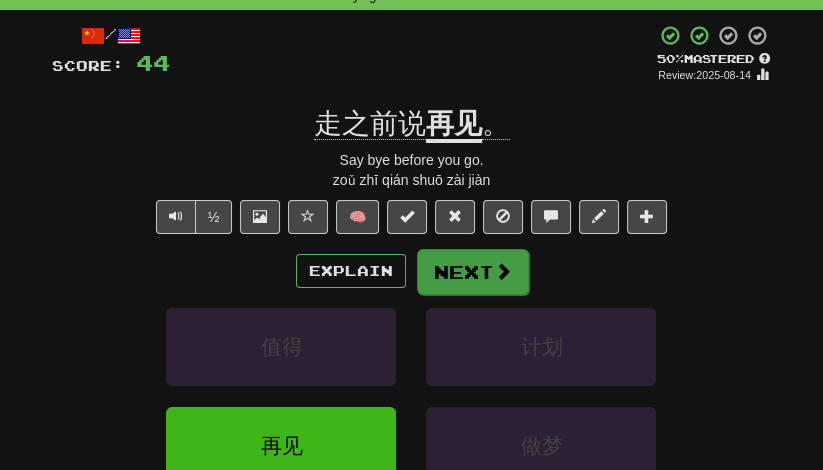 click on "Next" at bounding box center (473, 272) 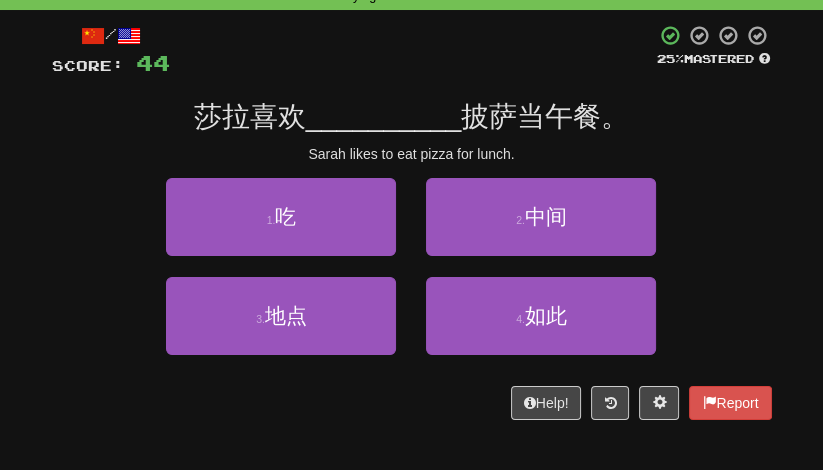 click on "2 .  中间" at bounding box center [541, 227] 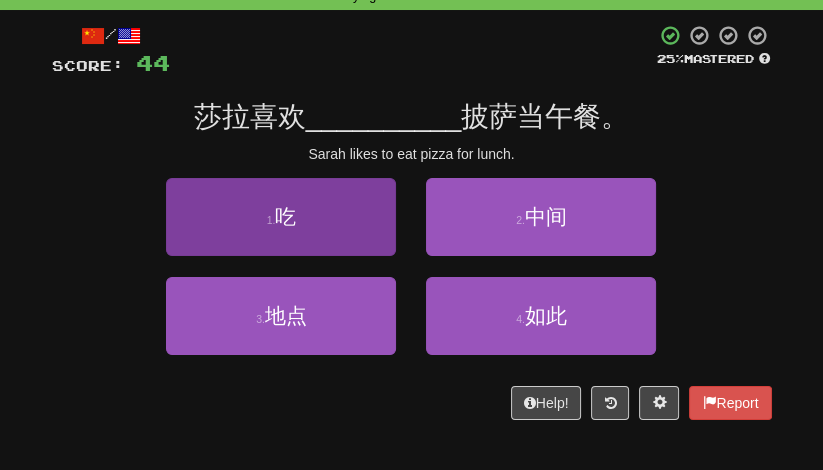 click on "1 .  吃" at bounding box center (281, 217) 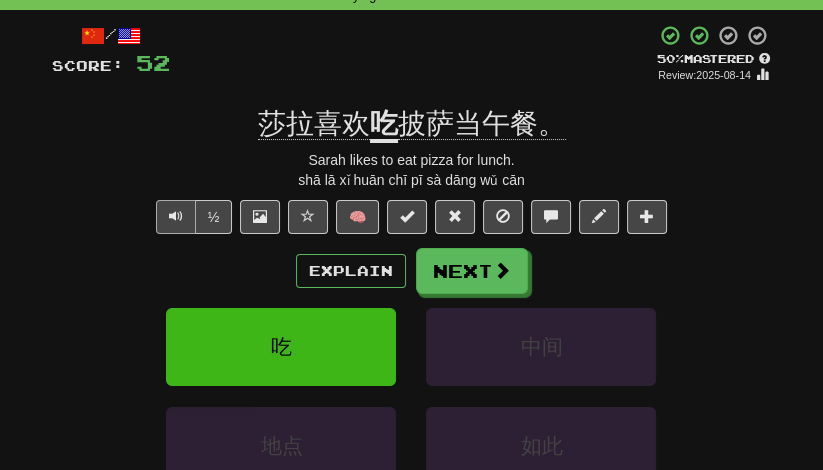click at bounding box center [176, 216] 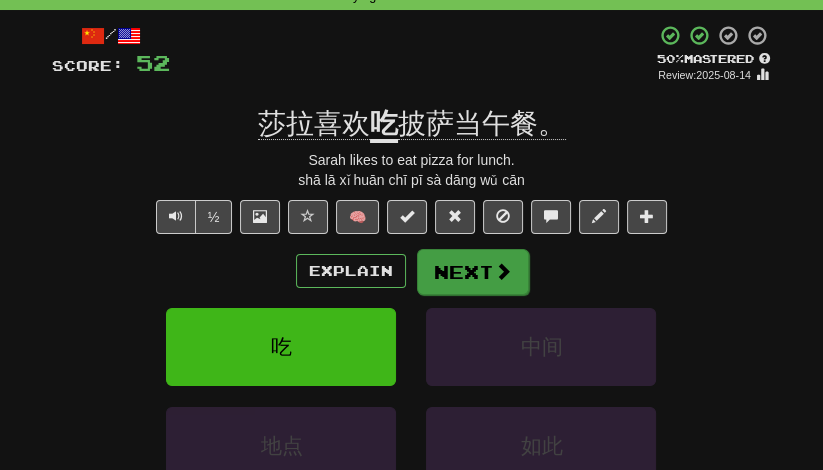 click on "Next" at bounding box center [473, 272] 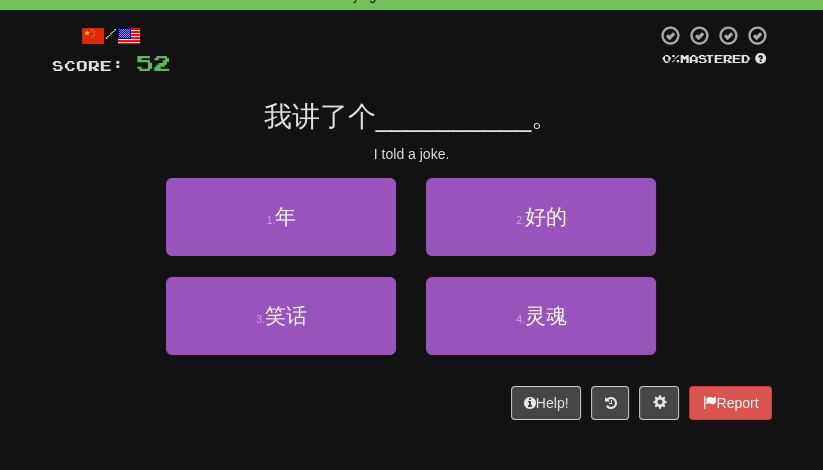 click on "2 .  好的" at bounding box center [541, 227] 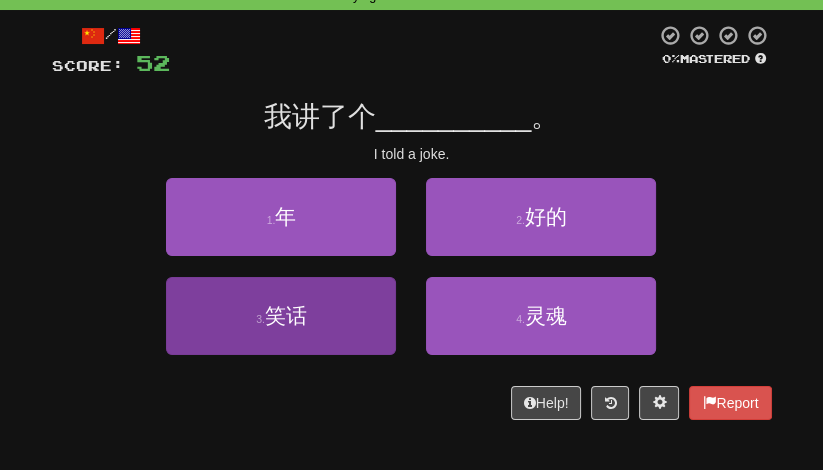 click on "3 .  笑话" at bounding box center [281, 316] 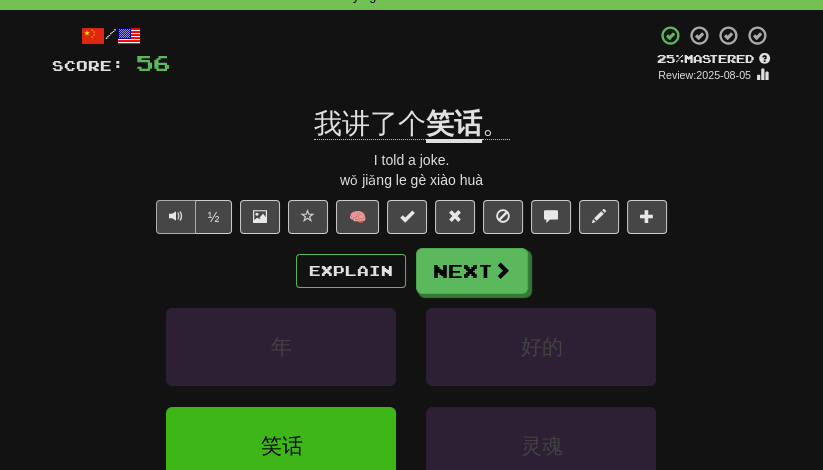click at bounding box center (176, 216) 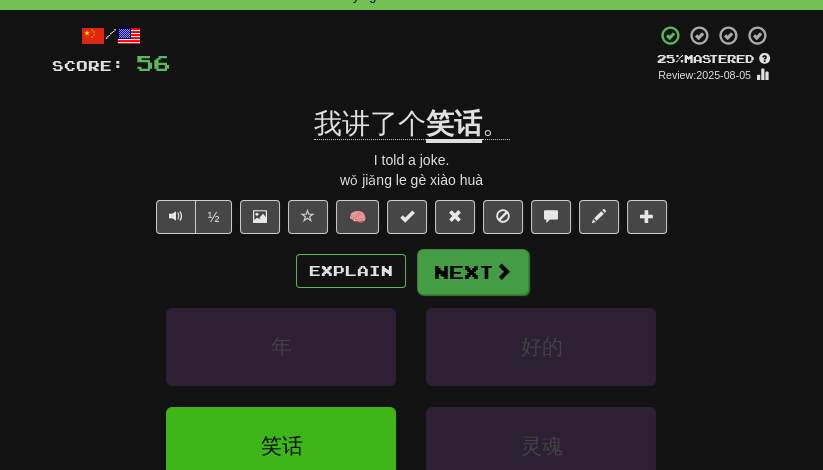 click on "Next" at bounding box center [473, 272] 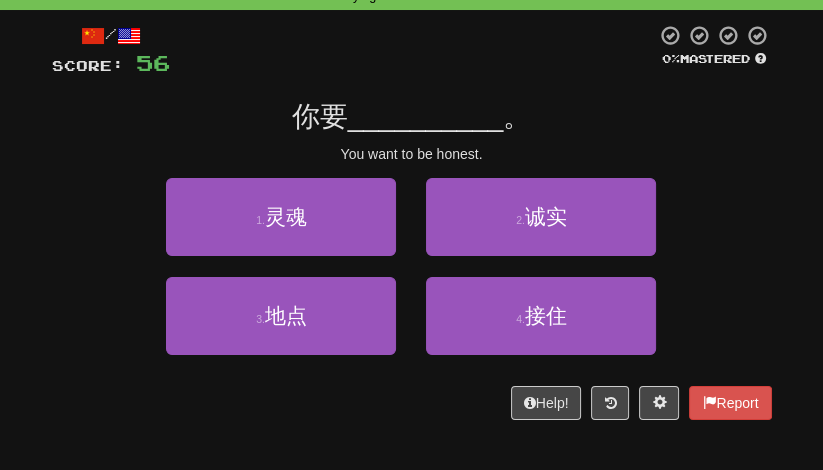 click on "2 . 诚实" at bounding box center (541, 227) 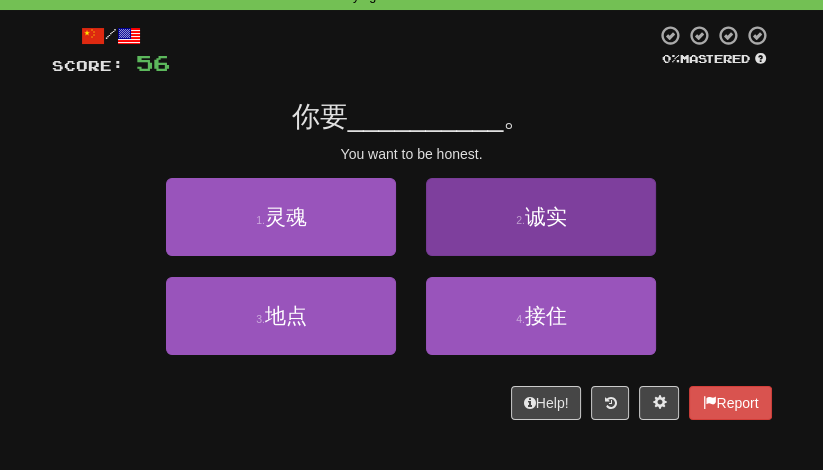 click on "2 . 诚实" at bounding box center [541, 217] 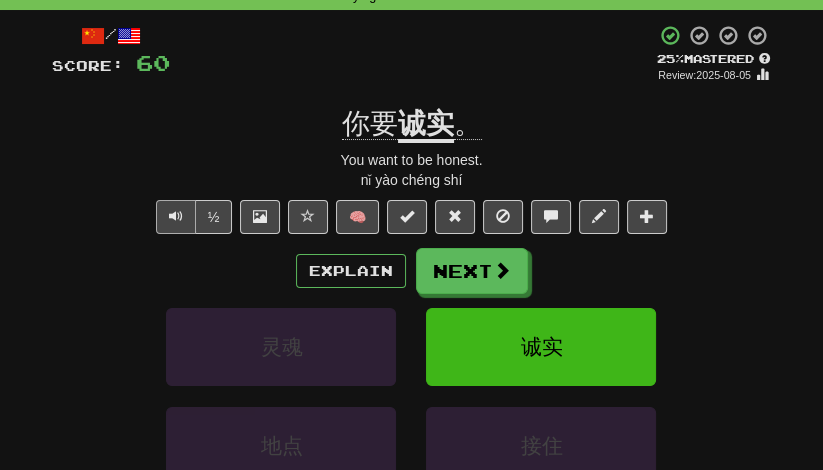click at bounding box center (176, 216) 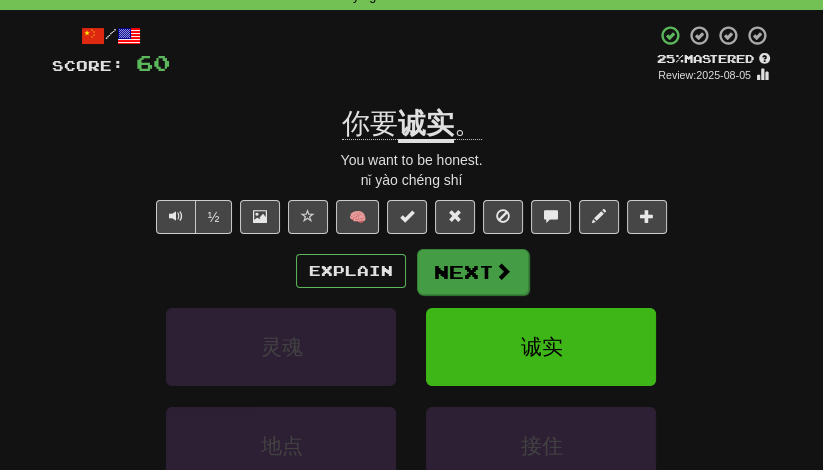 click on "Next" at bounding box center (473, 272) 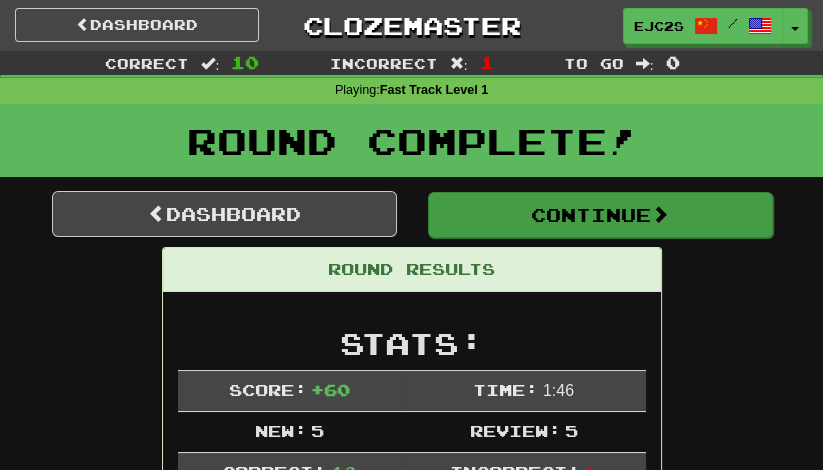 scroll, scrollTop: 0, scrollLeft: 0, axis: both 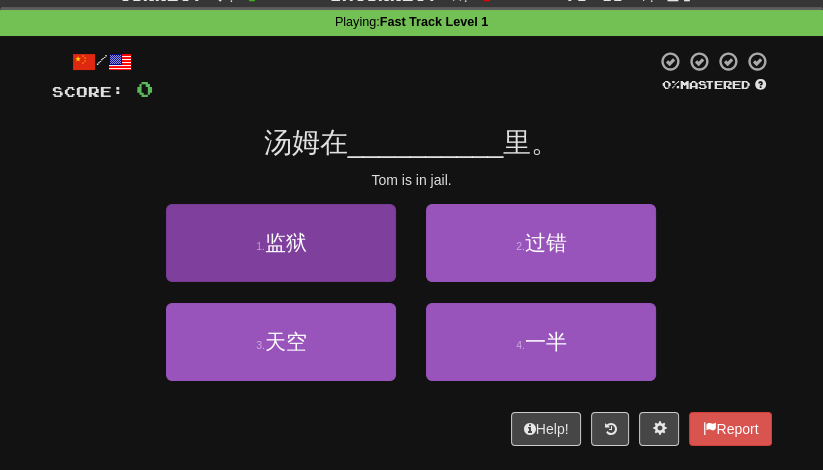 click on "1 .  监狱" at bounding box center [281, 243] 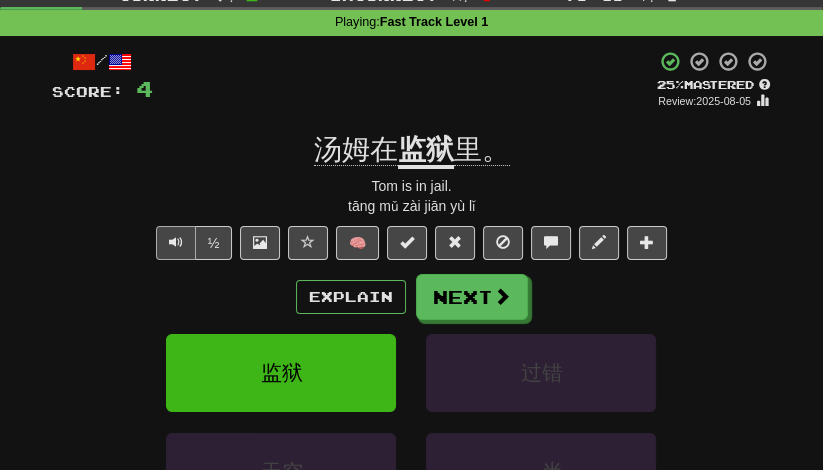 click at bounding box center (176, 242) 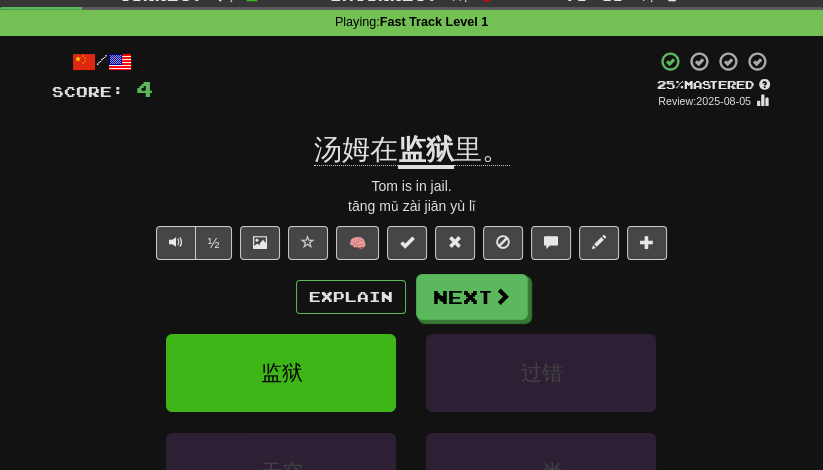 click on "监狱" at bounding box center [426, 151] 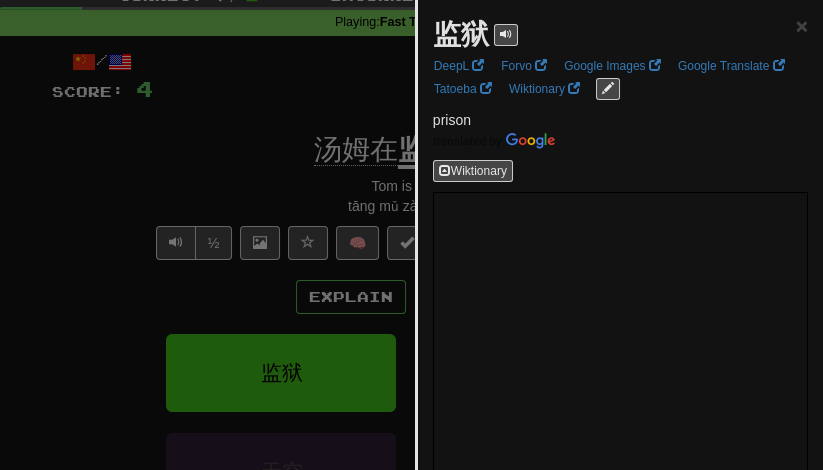 click at bounding box center [411, 235] 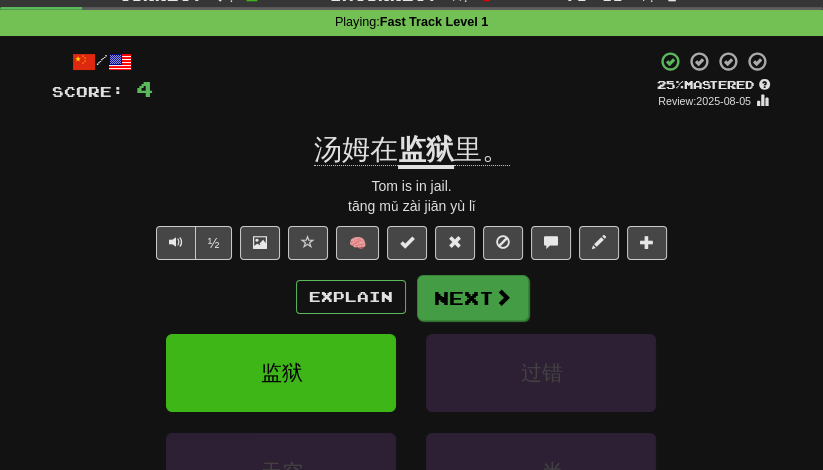 click on "Next" at bounding box center [473, 298] 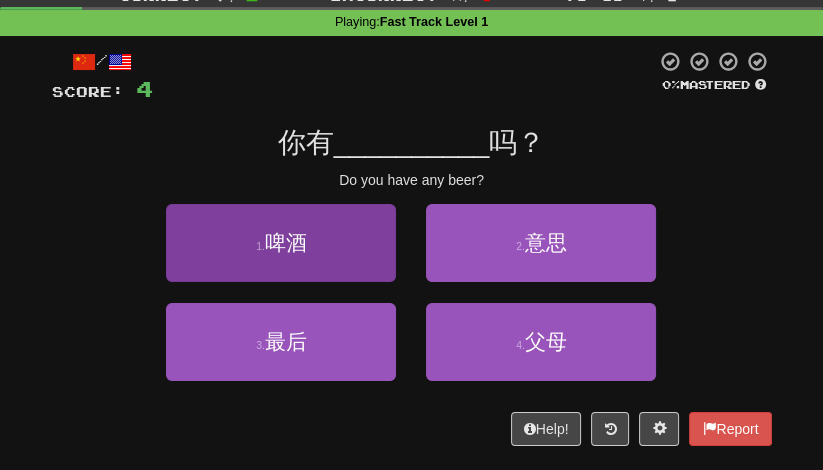 click on "1 .  啤酒" at bounding box center [281, 243] 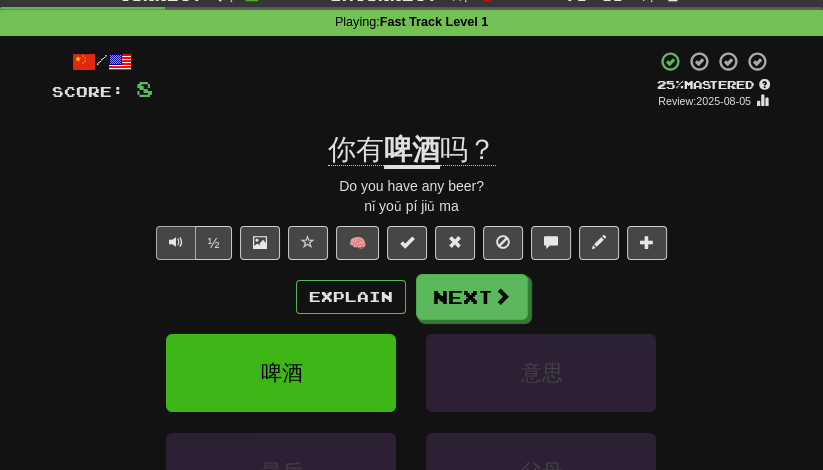 click at bounding box center [176, 242] 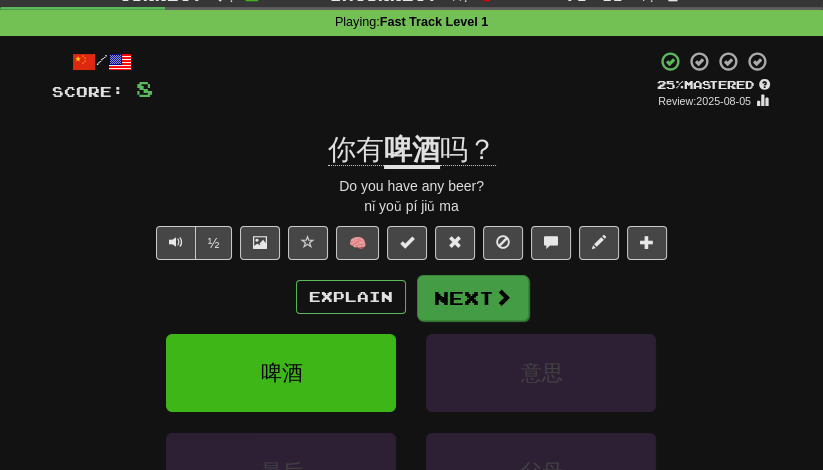 click on "Next" at bounding box center (473, 298) 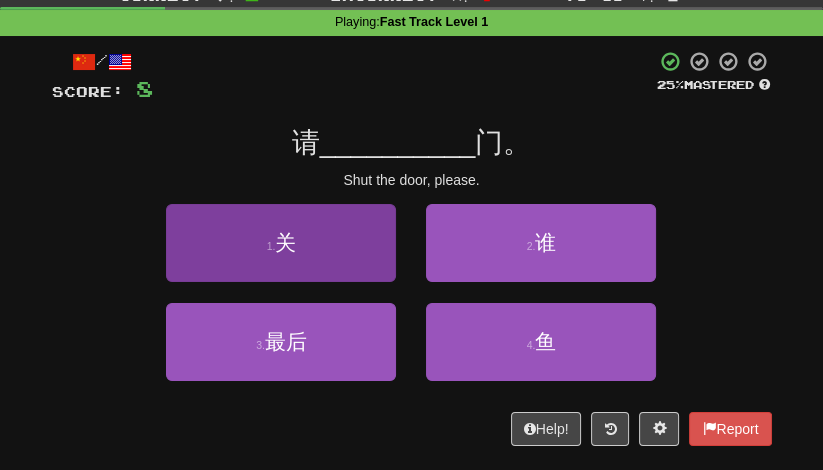 click on "1 .  关" at bounding box center (281, 243) 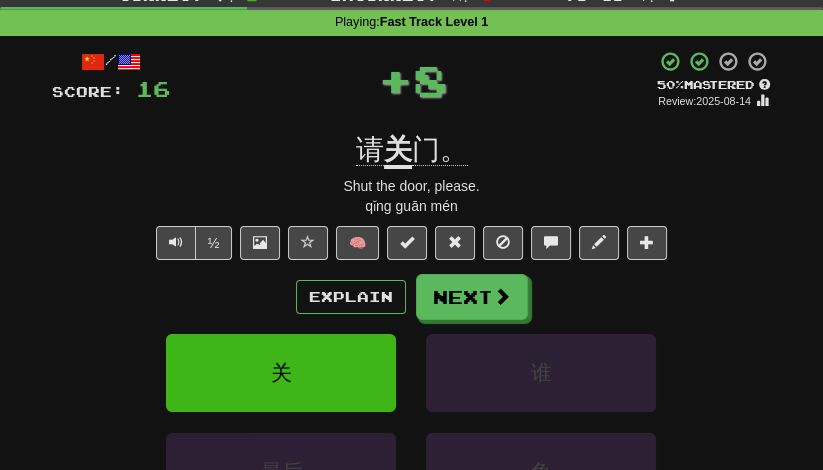 click on "关" at bounding box center [398, 151] 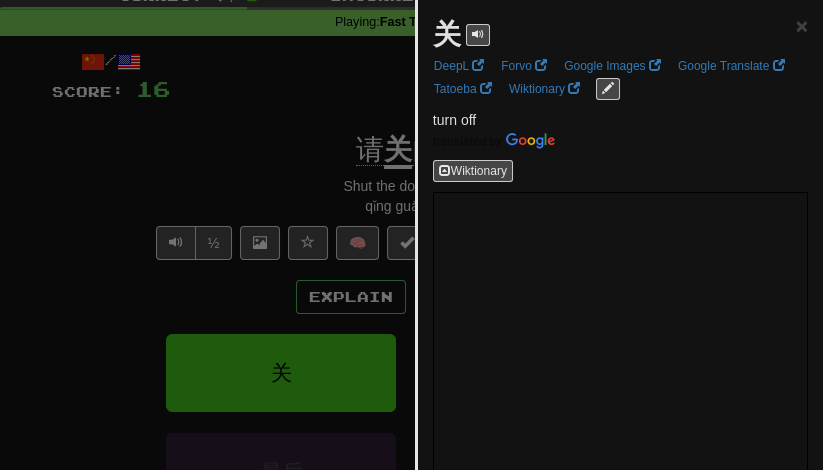 click at bounding box center [411, 235] 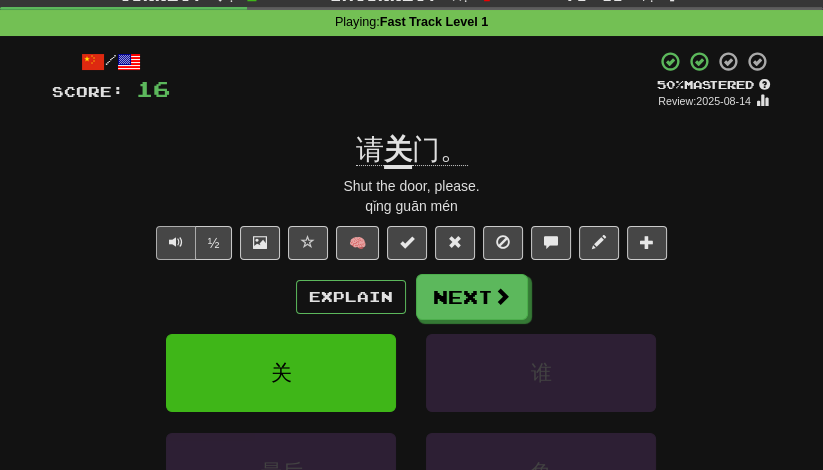 click at bounding box center (176, 242) 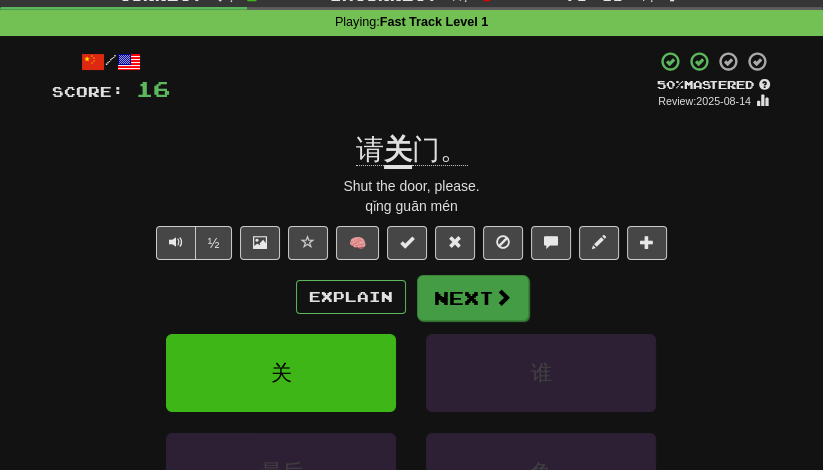 click on "Next" at bounding box center (473, 298) 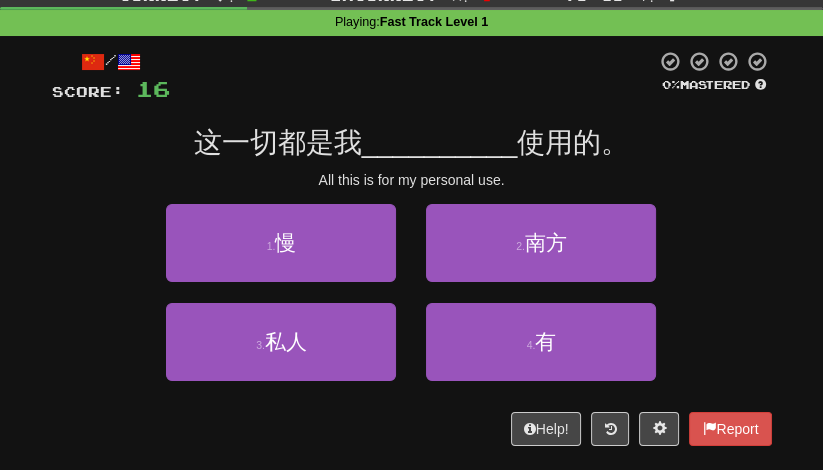 click on "2 .  南方" at bounding box center (541, 253) 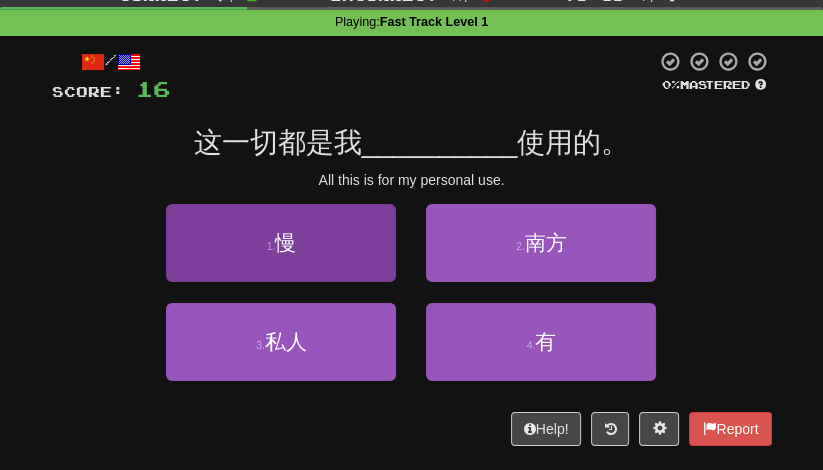 click on "1 .  慢" at bounding box center [281, 243] 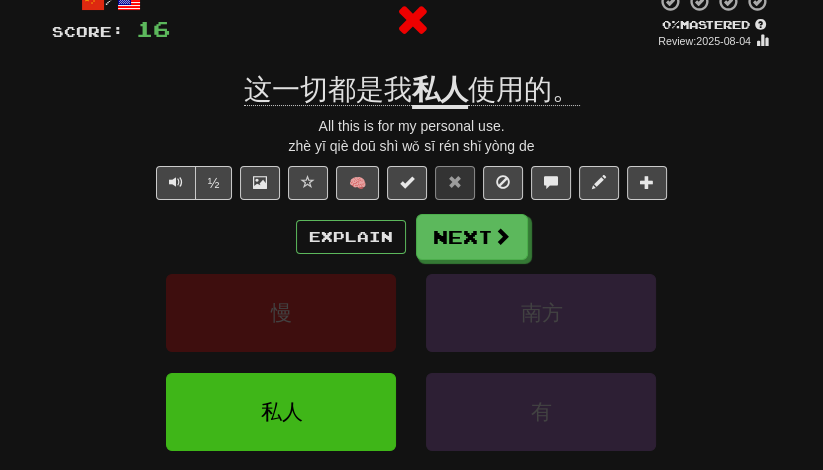 scroll, scrollTop: 128, scrollLeft: 0, axis: vertical 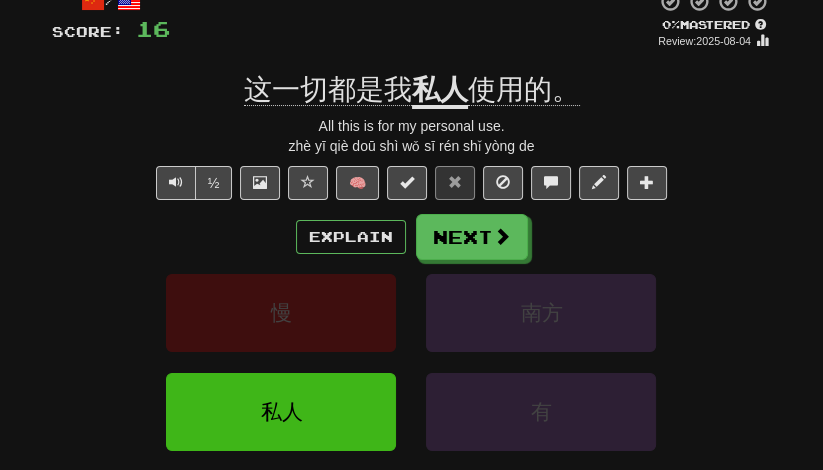 click on "私人" at bounding box center [440, 91] 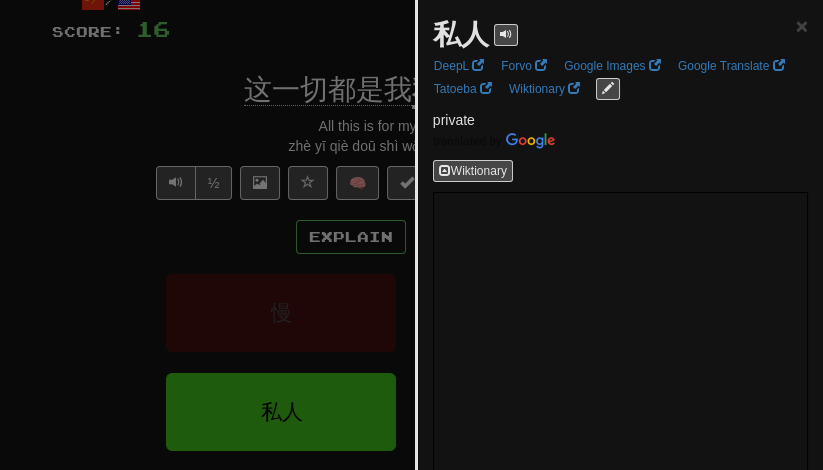 click at bounding box center (411, 235) 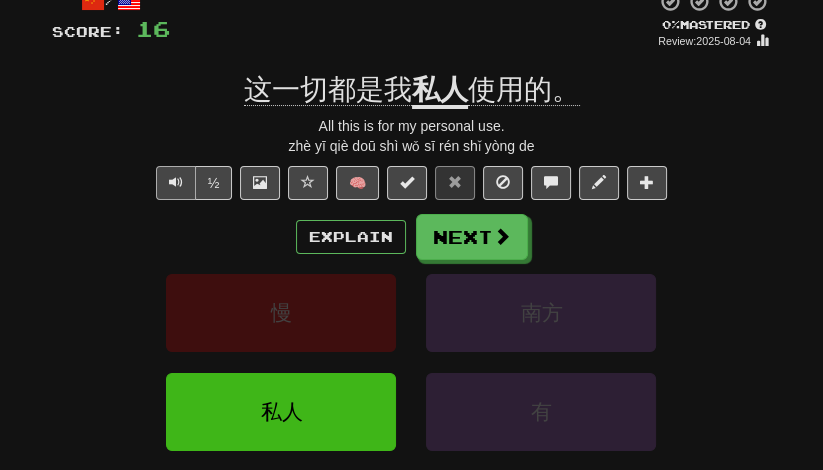 click at bounding box center [176, 183] 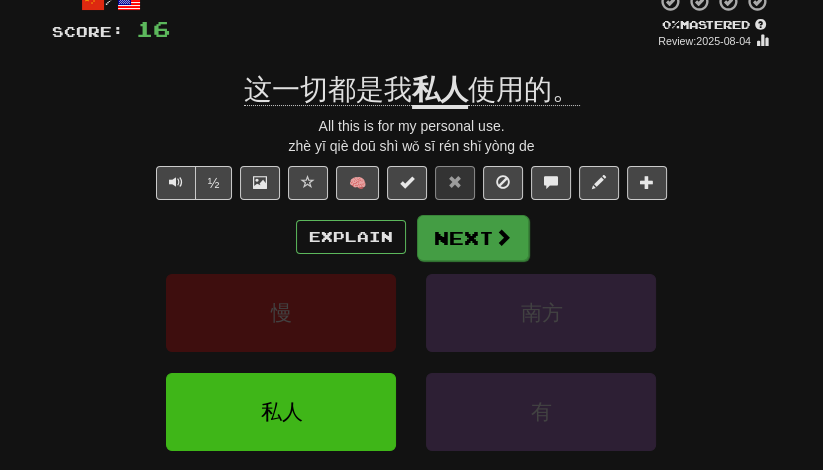 click on "Next" at bounding box center (473, 238) 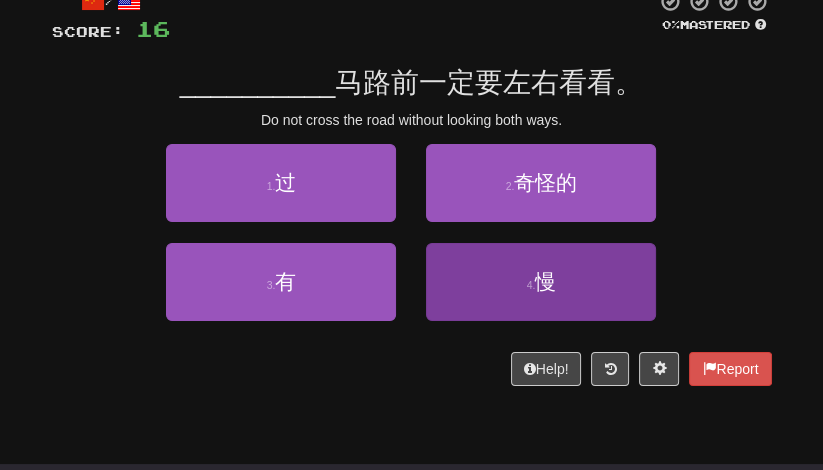 click on "4 .  慢" at bounding box center (541, 282) 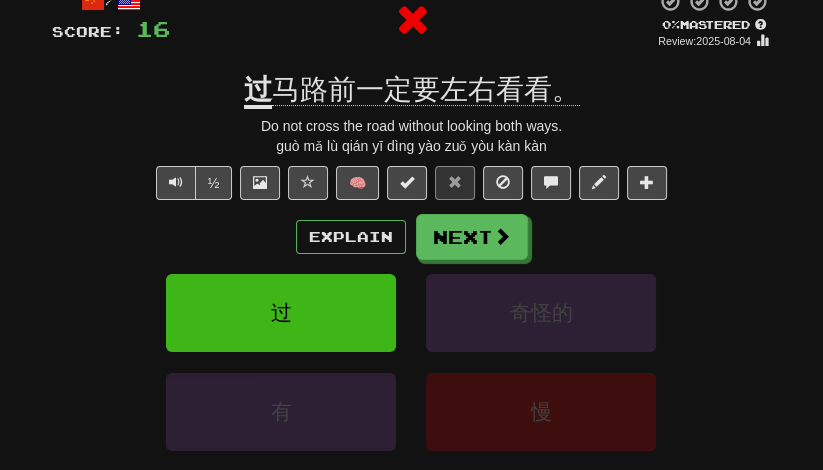click on "过" at bounding box center [258, 91] 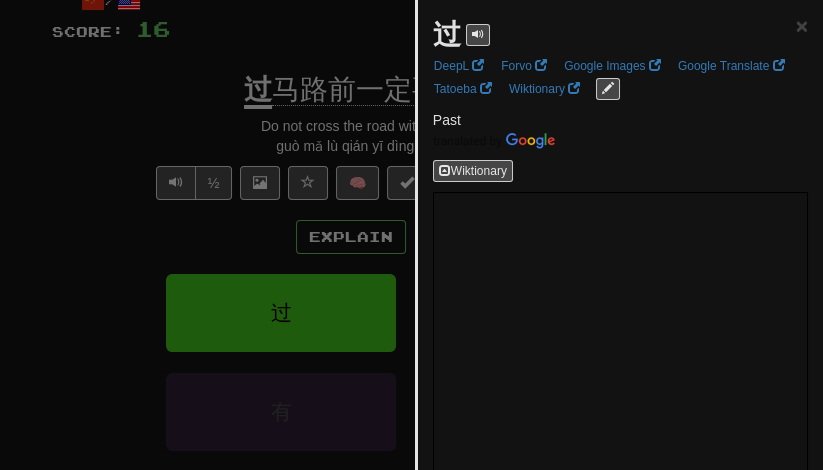 click at bounding box center [411, 235] 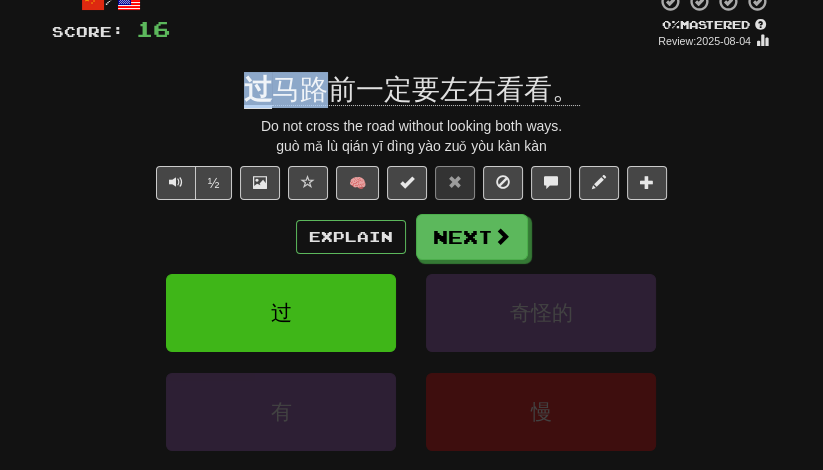 drag, startPoint x: 248, startPoint y: 94, endPoint x: 314, endPoint y: 94, distance: 66 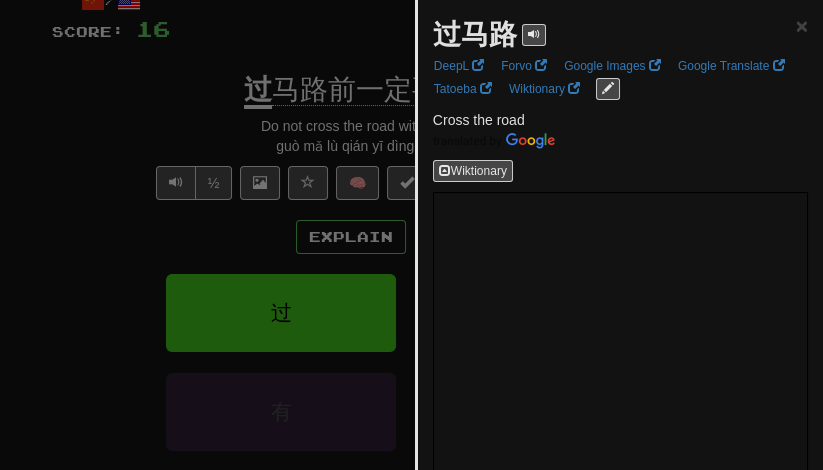 click at bounding box center (411, 235) 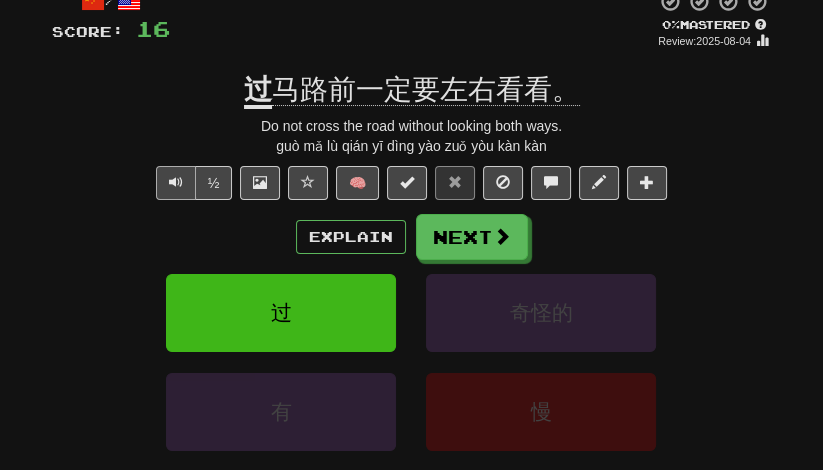 click at bounding box center (176, 182) 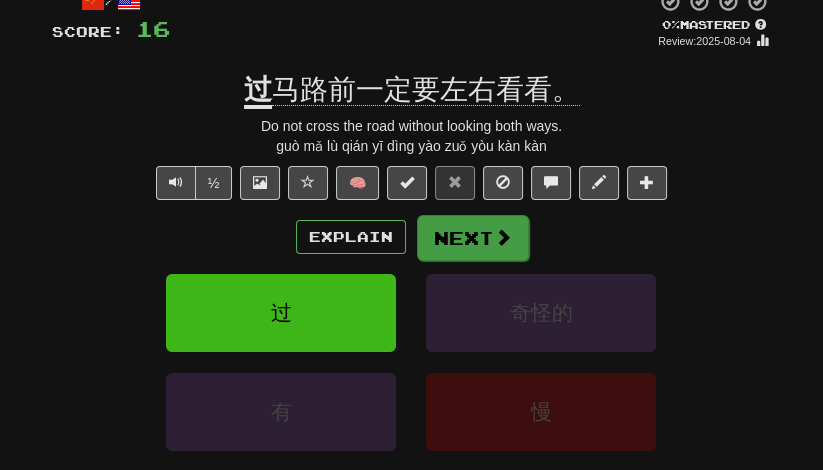 click on "Next" at bounding box center [473, 238] 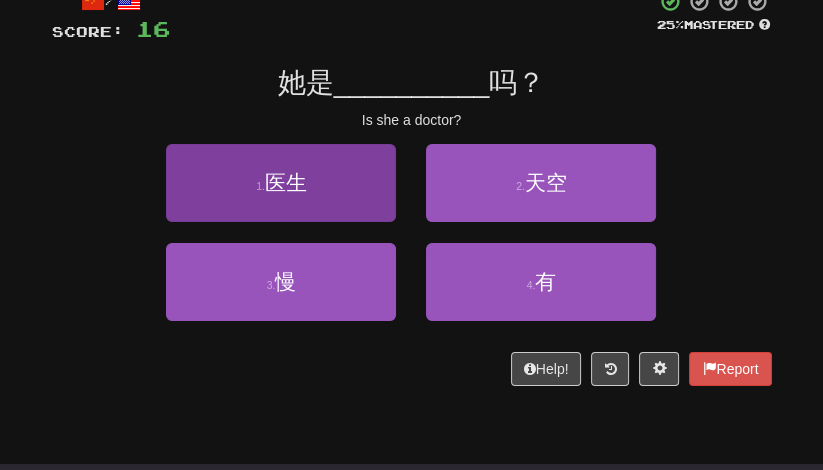 click on "1 .  医生" at bounding box center [281, 183] 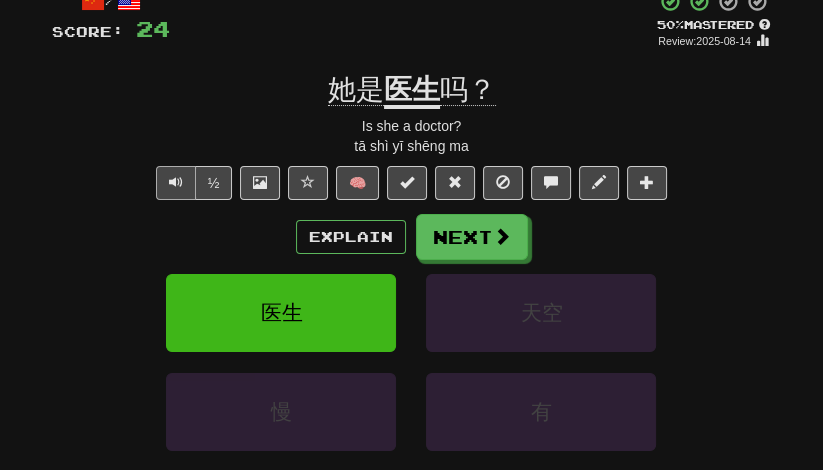 click at bounding box center [176, 183] 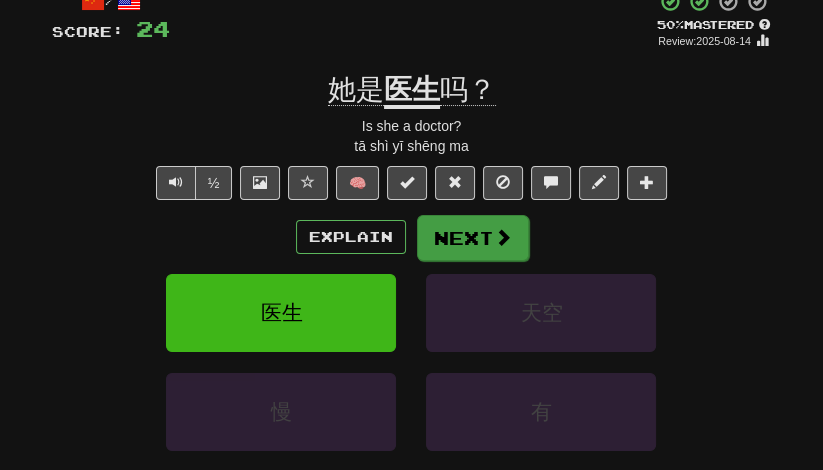 click on "Next" at bounding box center (473, 238) 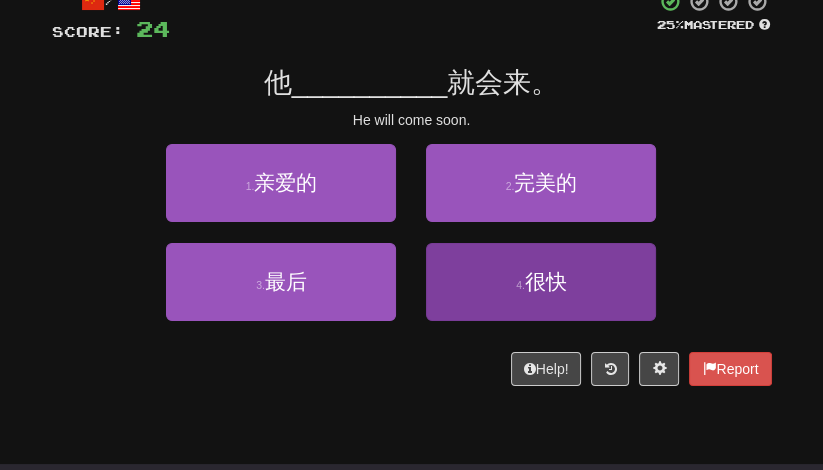 click on "4 .  很快" at bounding box center (541, 282) 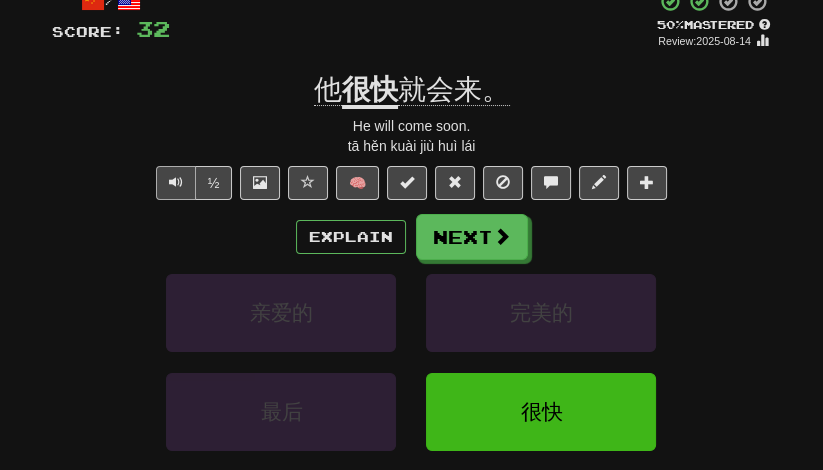 click at bounding box center [176, 182] 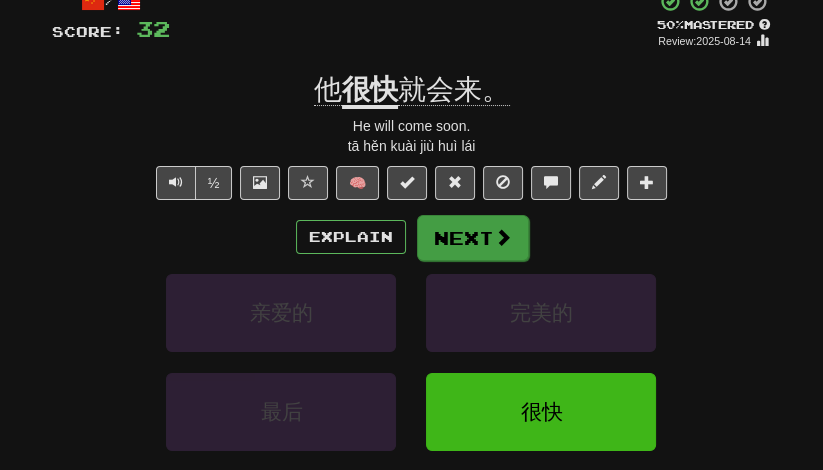 click on "Next" at bounding box center [473, 238] 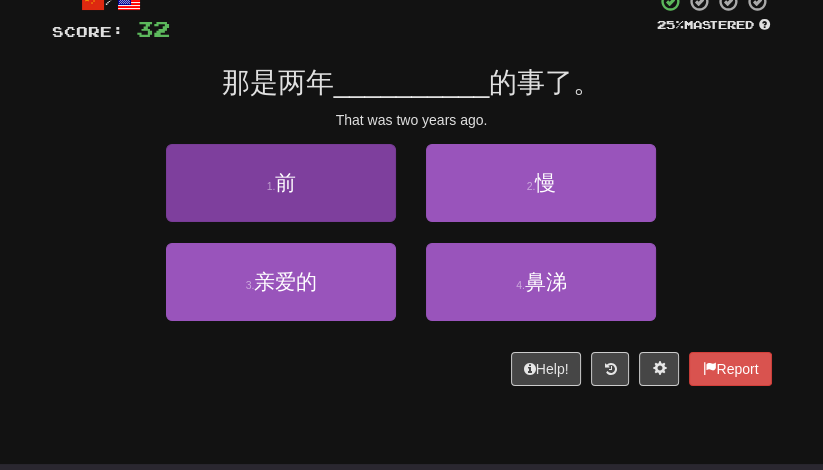 click on "1 .  前" at bounding box center (281, 183) 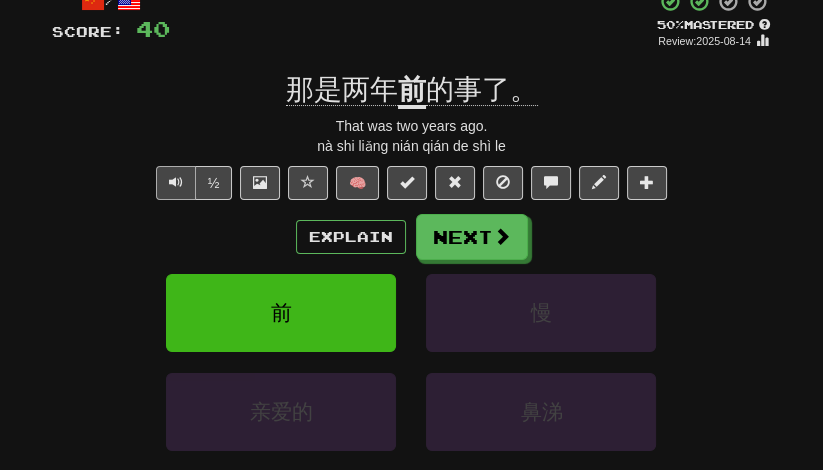 click at bounding box center (176, 182) 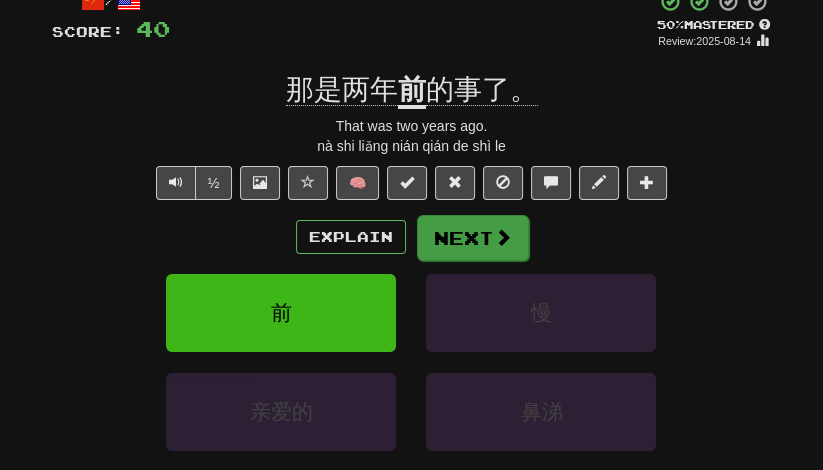 click on "Next" at bounding box center (473, 238) 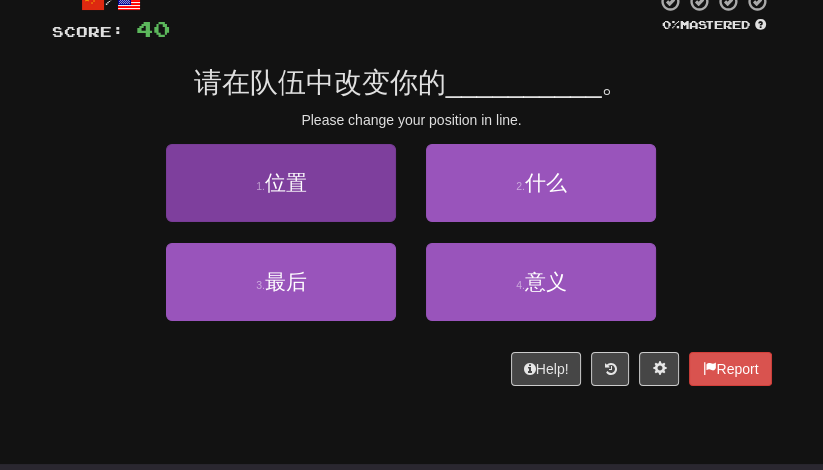 click on "1 .  位置" at bounding box center (281, 183) 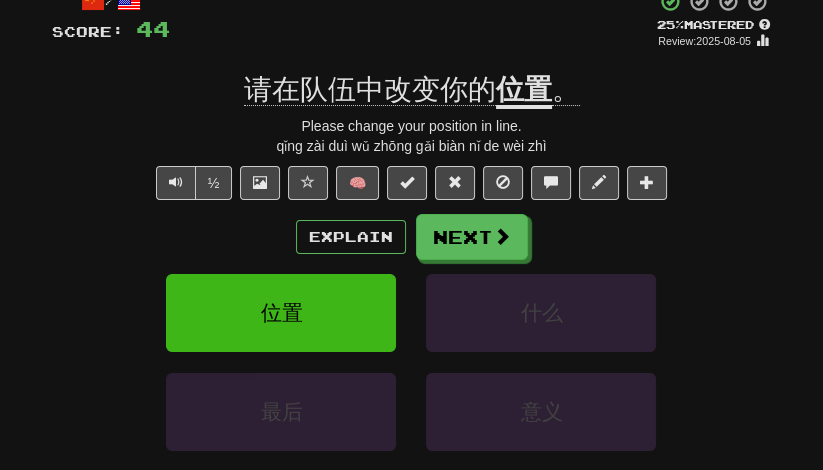 click on "位置" at bounding box center [524, 91] 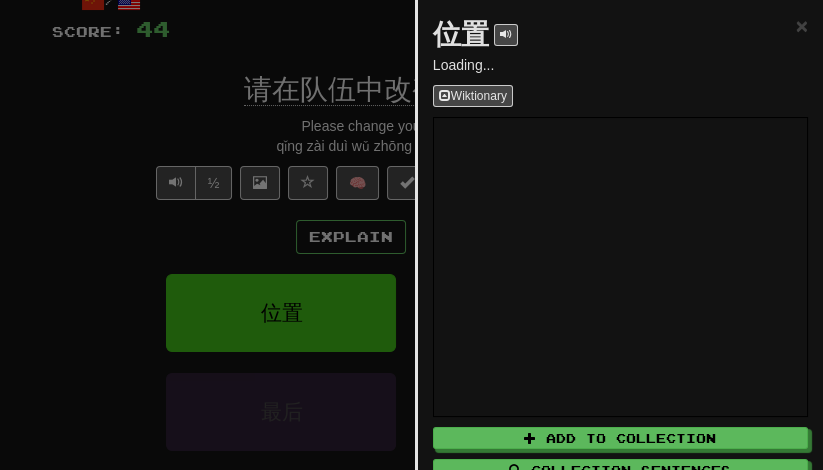 click on "位置 × Loading... Wiktionary Add to Collection Collection Sentences All Sentences Use Popover" at bounding box center [620, 285] 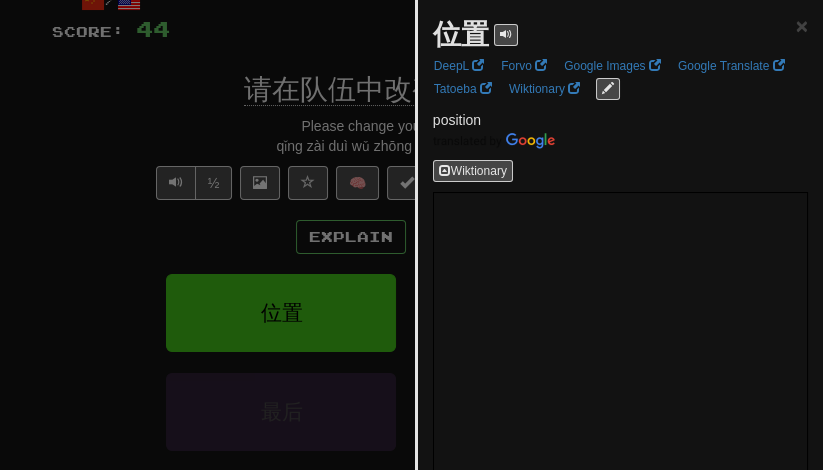 click at bounding box center [411, 235] 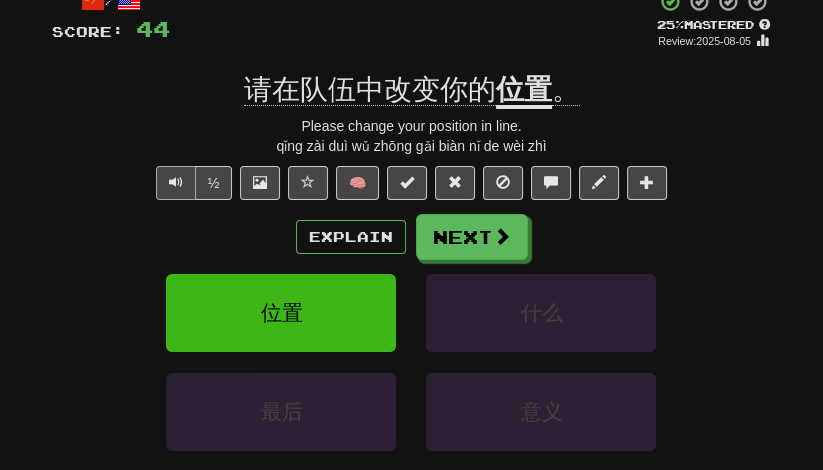 click at bounding box center [176, 183] 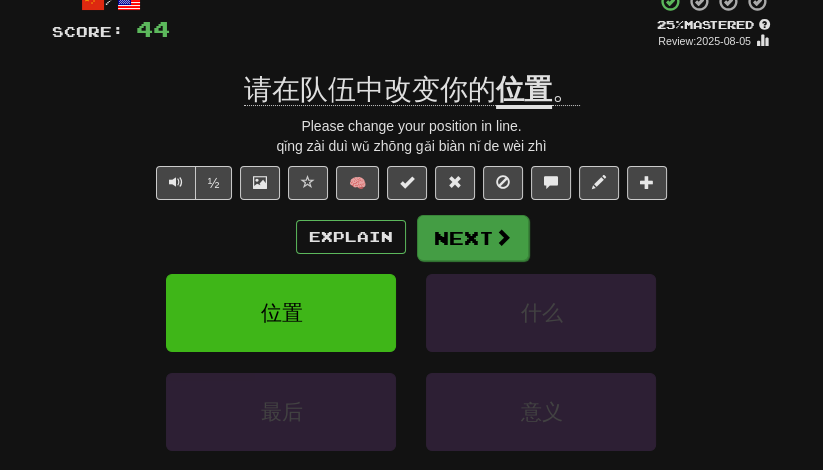 click on "Next" at bounding box center [473, 238] 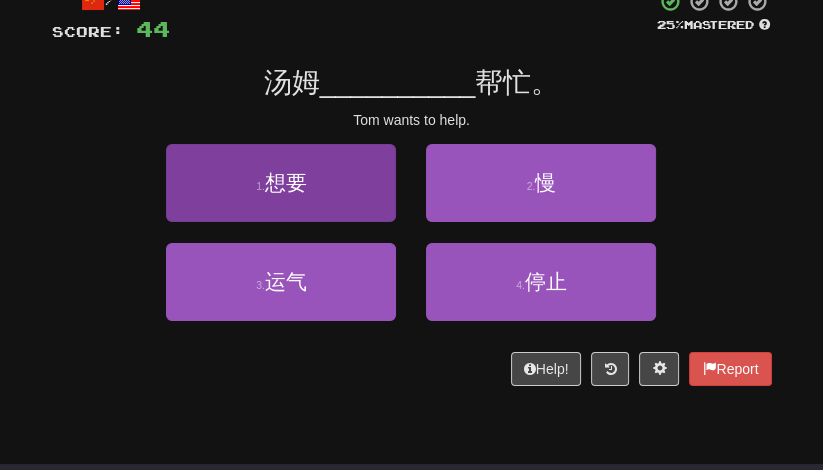 click on "1 .  想要" at bounding box center [281, 183] 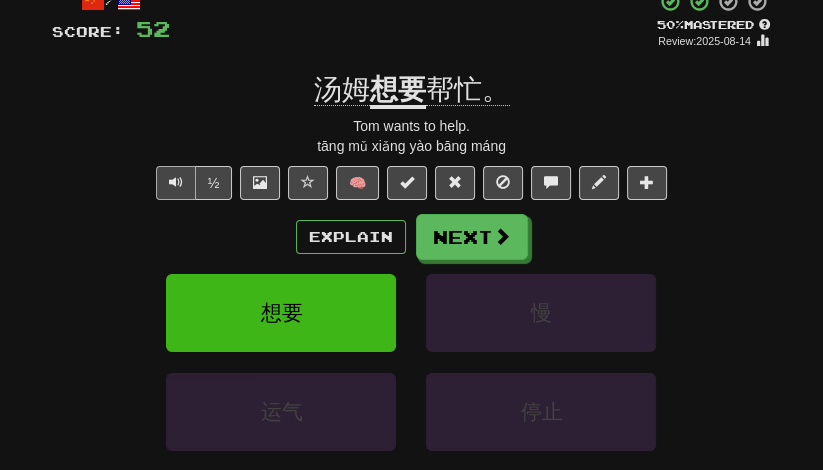 click at bounding box center (176, 182) 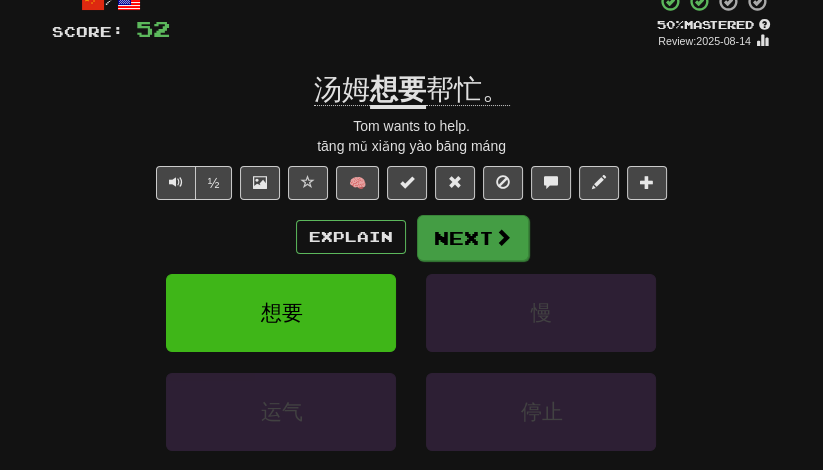 click on "Next" at bounding box center (473, 238) 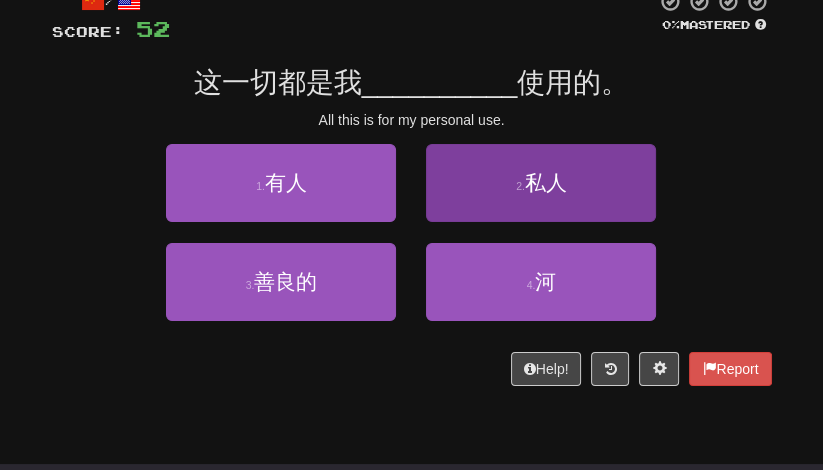 click on "2 .  私人" at bounding box center (541, 183) 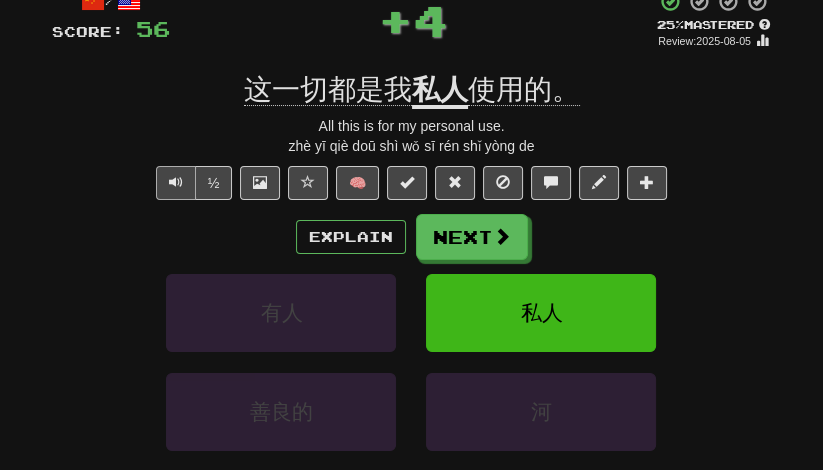 click at bounding box center (176, 182) 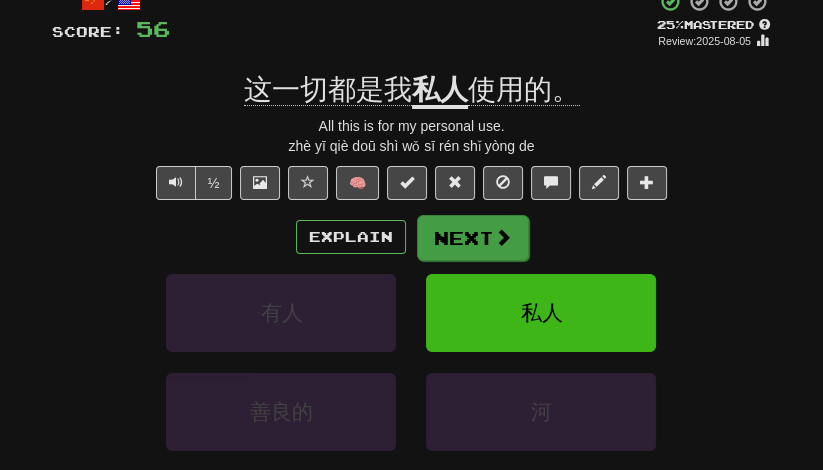 click on "Next" at bounding box center (473, 238) 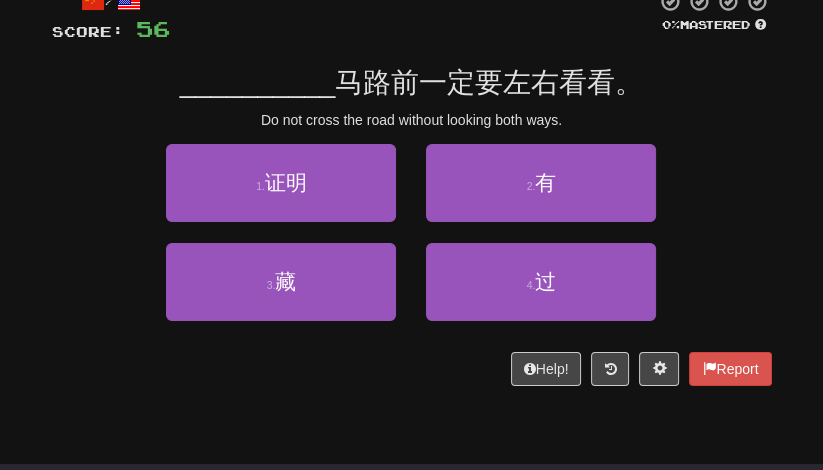 click on "2 .  有" at bounding box center [541, 193] 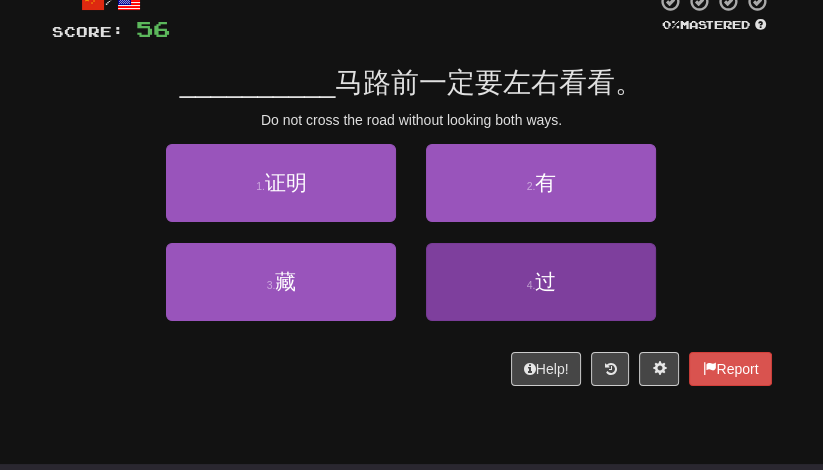 click on "4 .  过" at bounding box center (541, 282) 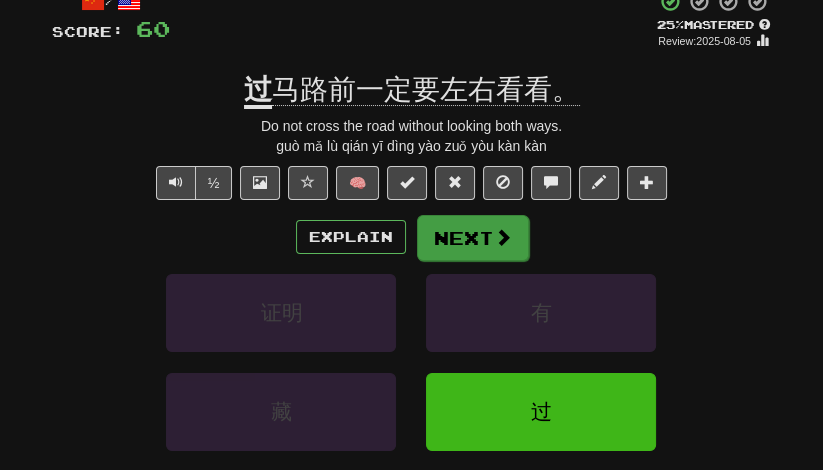 click on "Next" at bounding box center [473, 238] 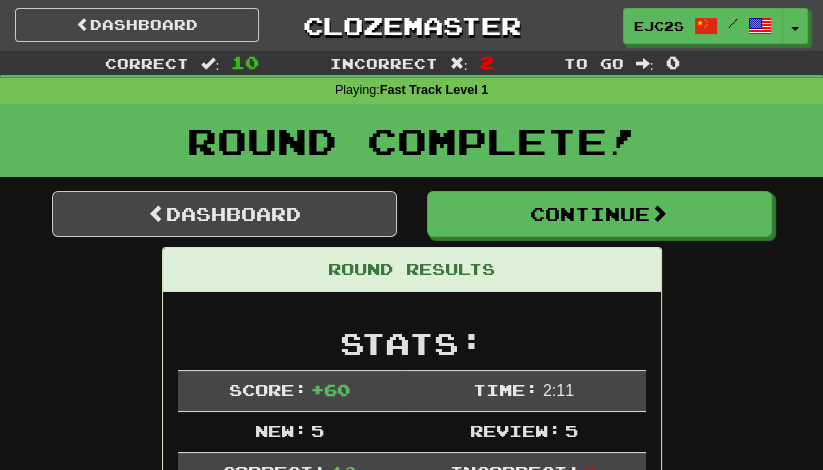 scroll, scrollTop: 0, scrollLeft: 0, axis: both 